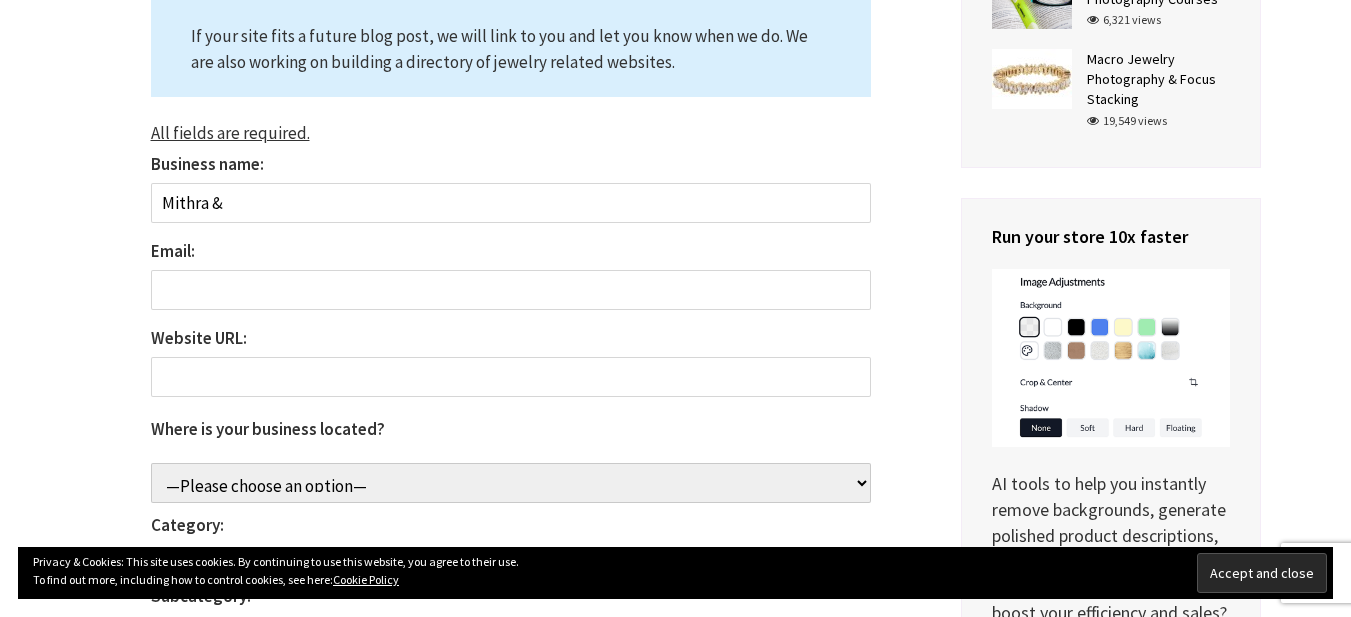 scroll, scrollTop: 0, scrollLeft: 0, axis: both 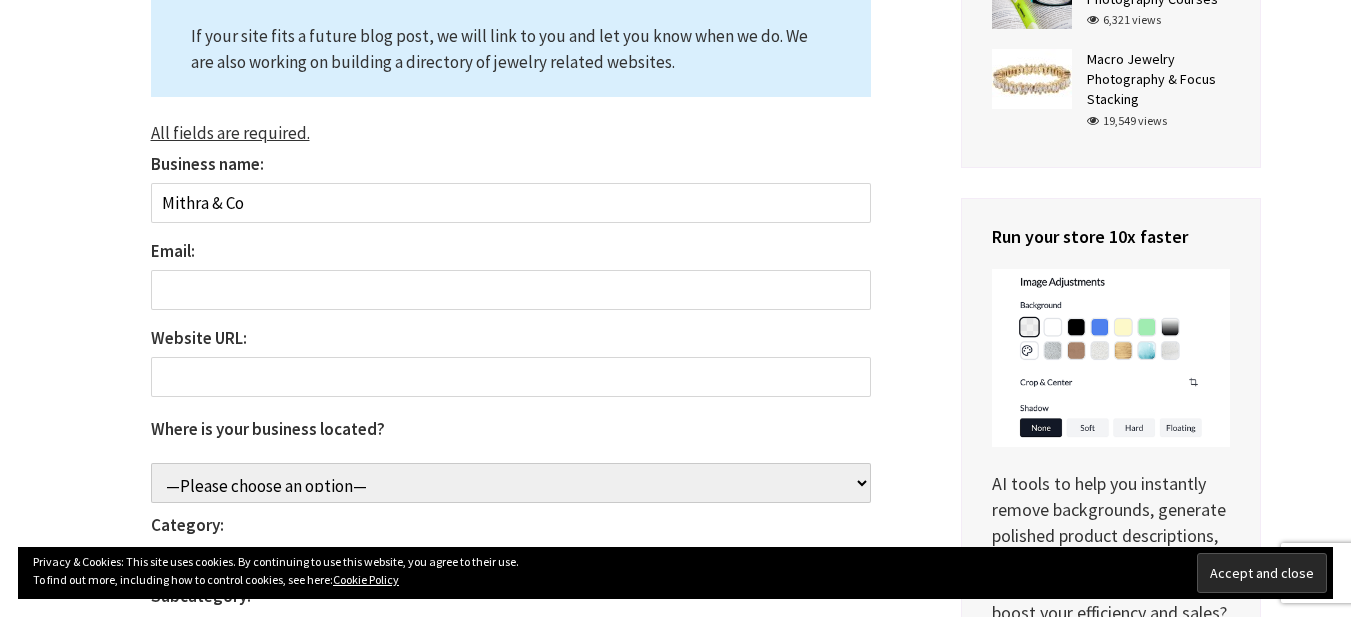 type on "Mithra & Co" 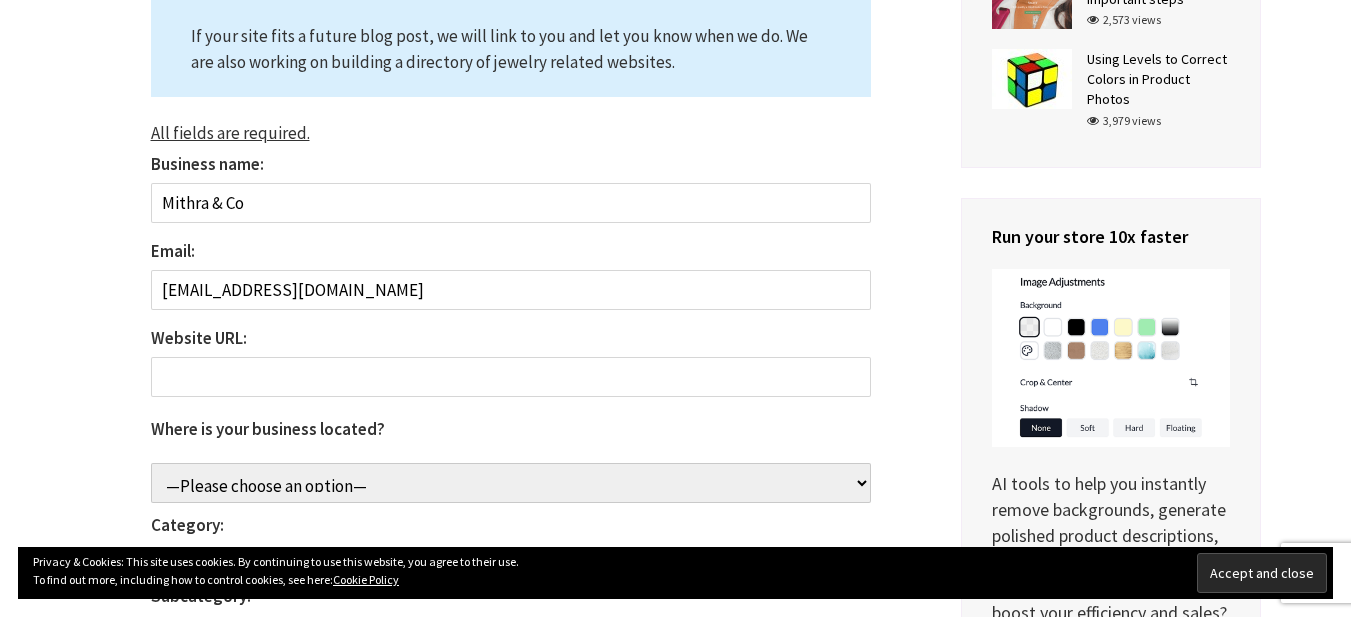 type on "mithraandcoseo@gmail.com" 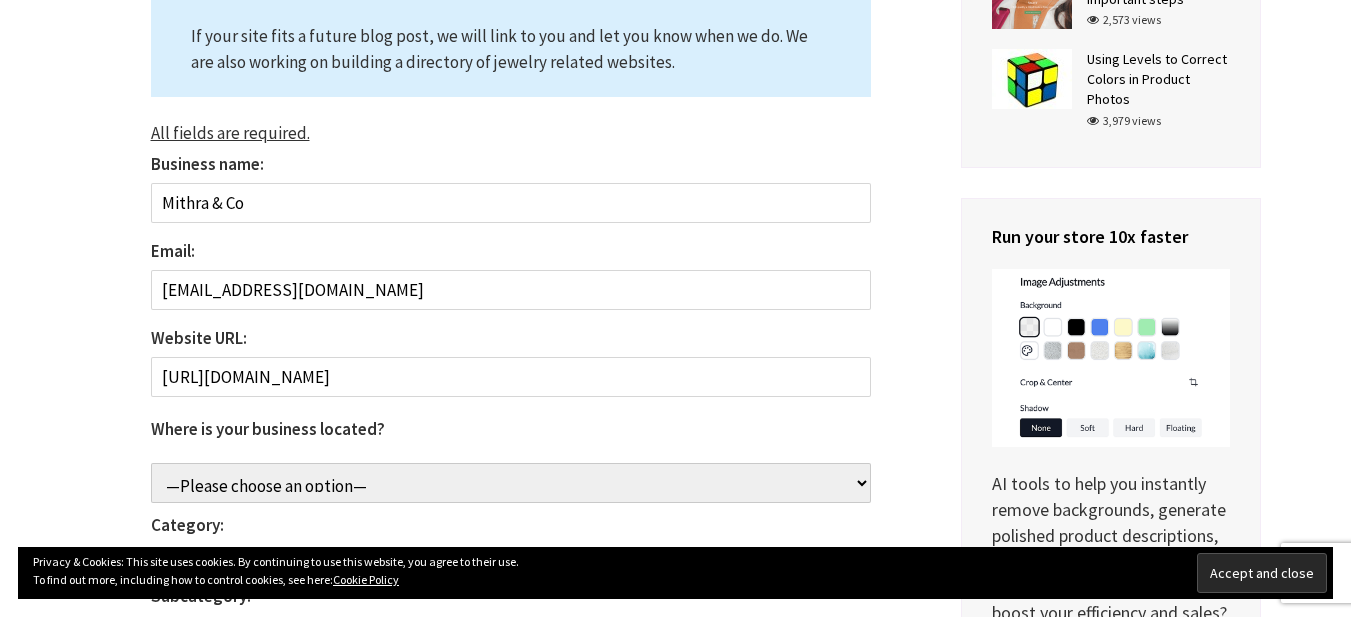 type on "[URL][DOMAIN_NAME]" 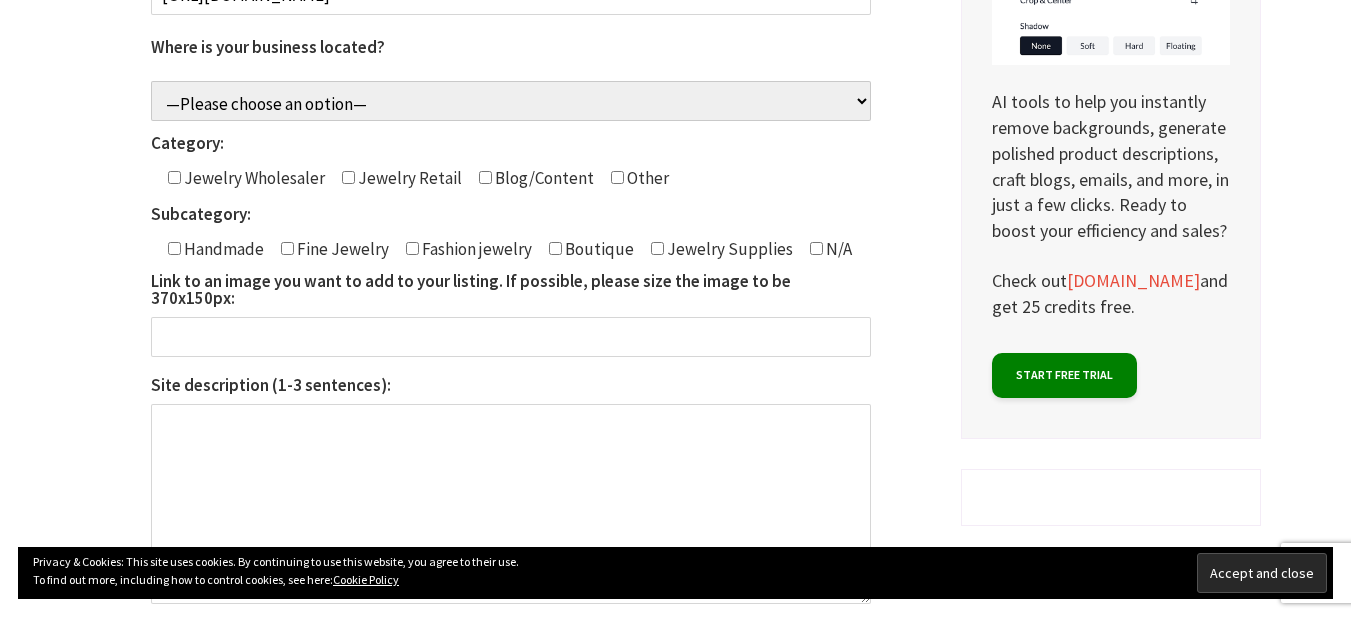 scroll, scrollTop: 667, scrollLeft: 0, axis: vertical 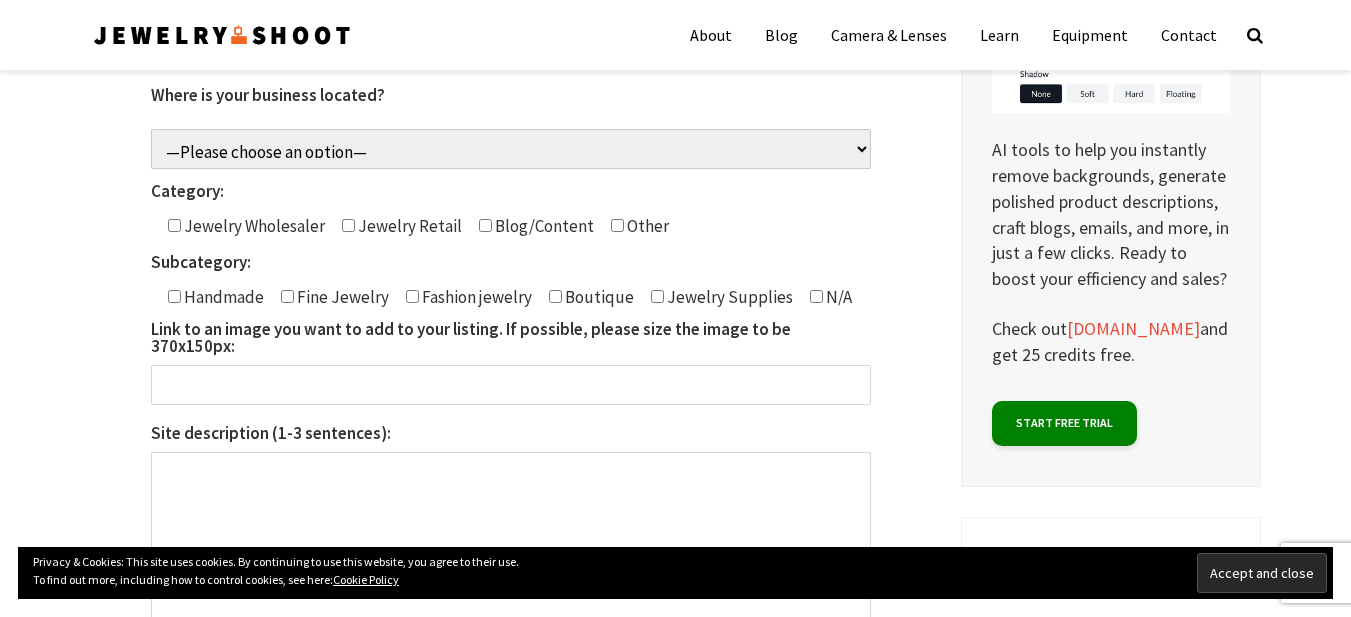 click on "—Please choose an option— Aruba Afghanistan Angola Anguilla Åland Islands Albania Andorra United Arab Emirates Argentina Armenia American Samoa Antarctica French Southern Territories Antigua and Barbuda Australia Austria Azerbaijan Burundi Belgium Benin Bonaire, Sint Eustatius and Saba Burkina Faso Bangladesh Bulgaria Bahrain Bahamas Bosnia and Herzegovina Saint Barthélemy Belarus Belize Bermuda Bolivia, Plurinational State of Brazil Barbados Brunei Darussalam Bhutan Bouvet Island Botswana Central African Republic Canada Cocos (Keeling) Islands Switzerland Chile China Côte d'Ivoire Cameroon Congo, Democratic Republic of the Congo Cook Islands Colombia Comoros Cabo Verde Costa Rica Cuba Curaçao Christmas Island Cayman Islands Cyprus Czechia Germany Djibouti Dominica Denmark Dominican Republic Algeria Ecuador Egypt Eritrea Western Sahara Spain Estonia Ethiopia Finland Fiji Falkland Islands (Malvinas) France Faroe Islands Micronesia, Federated States of Gabon Georgia Guernsey Ghana Gibraltar Guinea Guam" at bounding box center [511, 144] 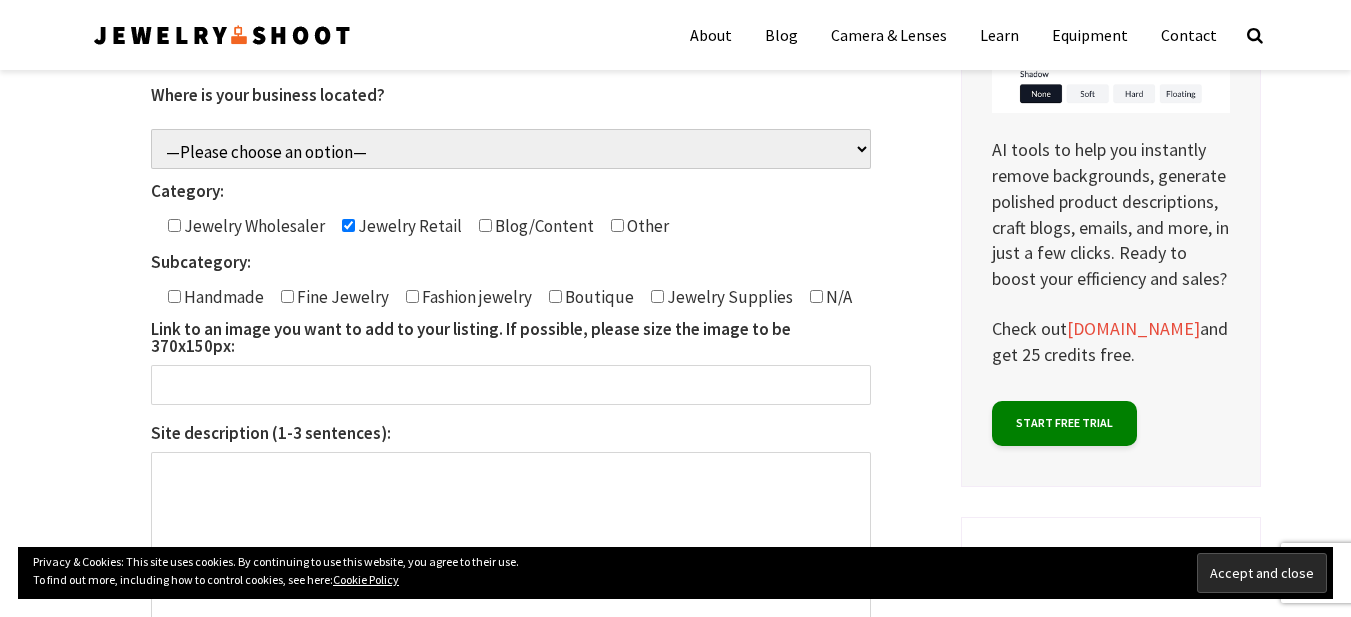 click at bounding box center [617, 225] 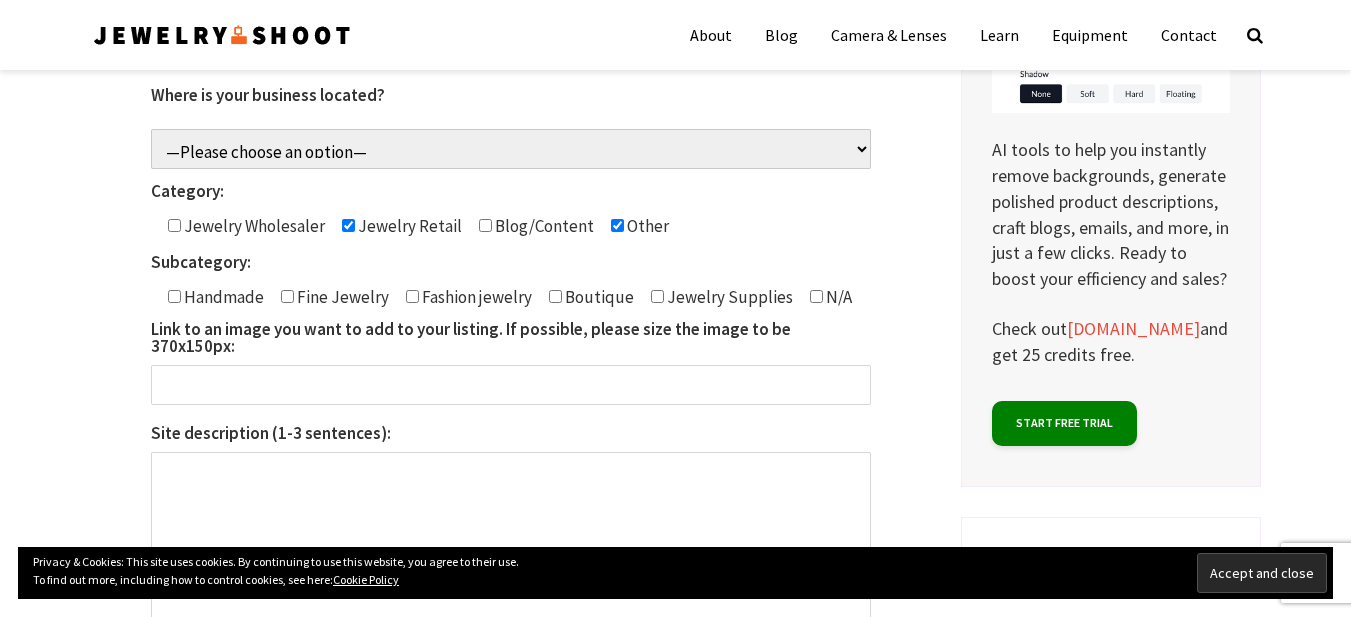 click at bounding box center [287, 296] 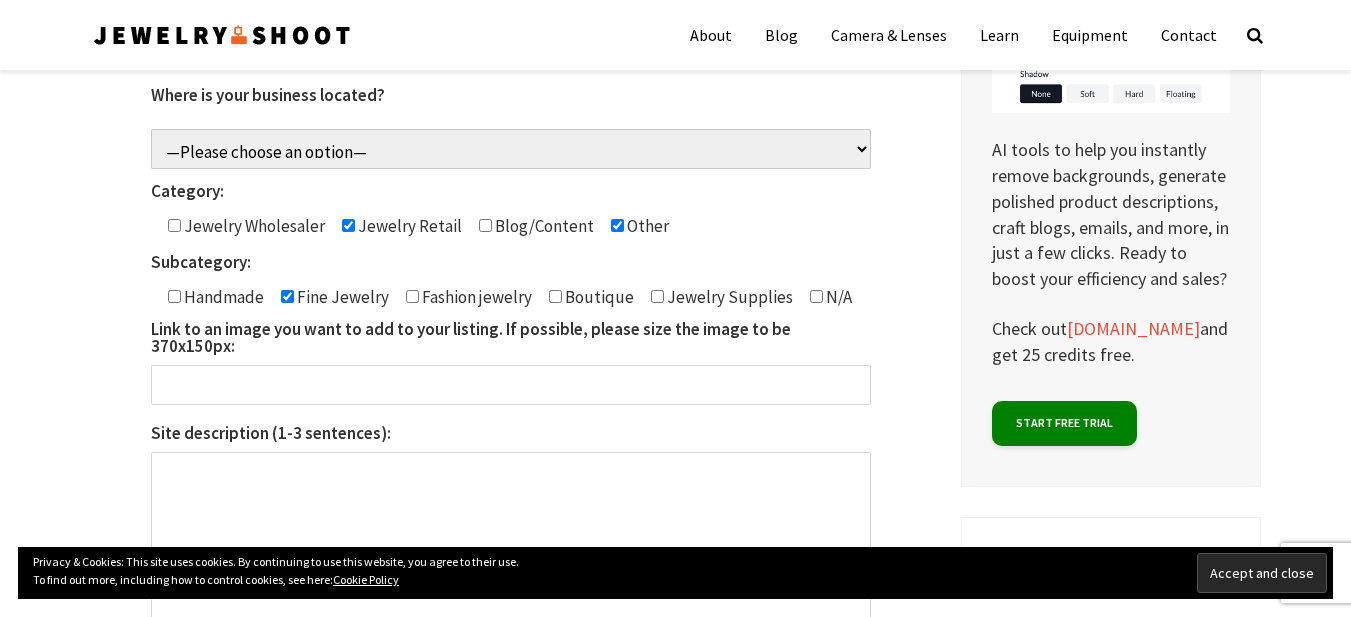 click on "Handmade Fine Jewelry Fashion jewelry Boutique Jewelry Supplies N/A" at bounding box center [501, 297] 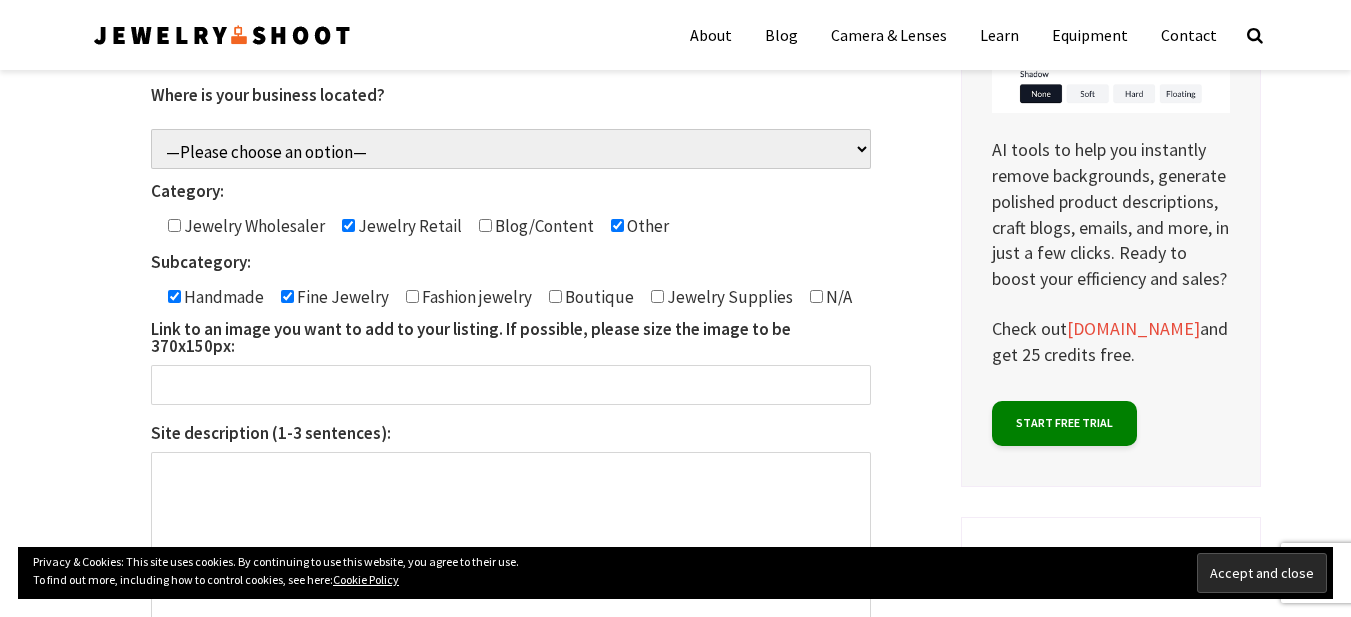 click at bounding box center [412, 296] 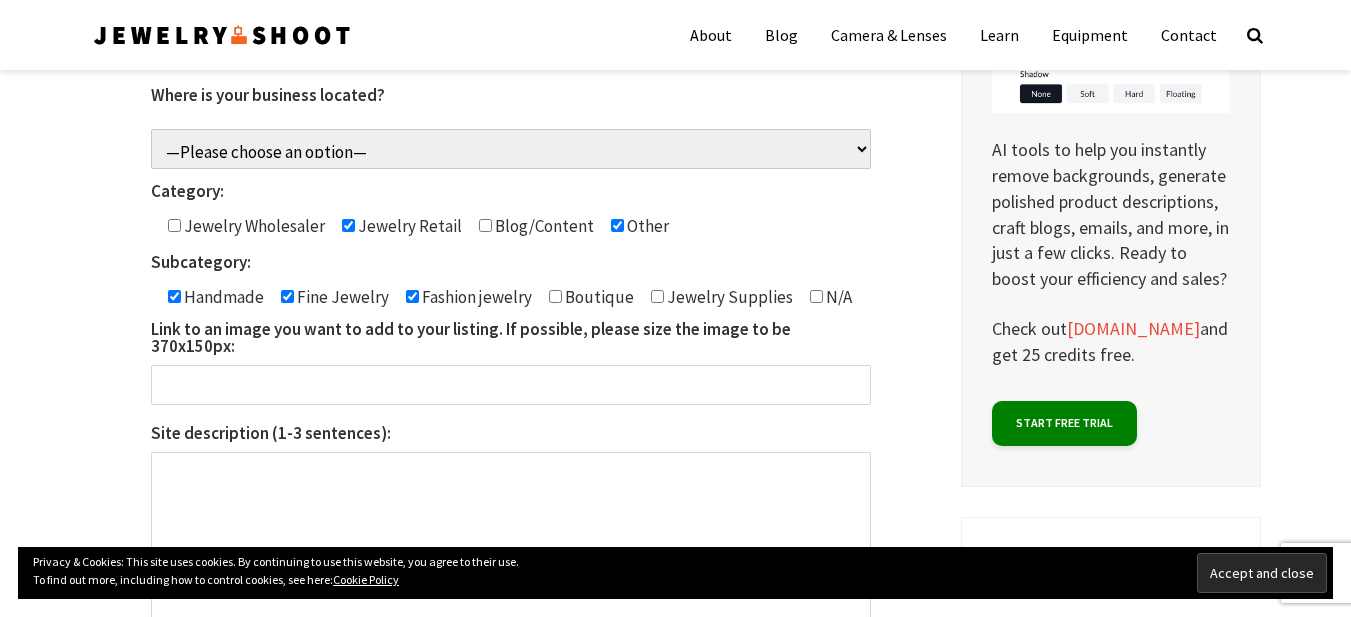 click on "Jewelry Supplies" at bounding box center [728, 297] 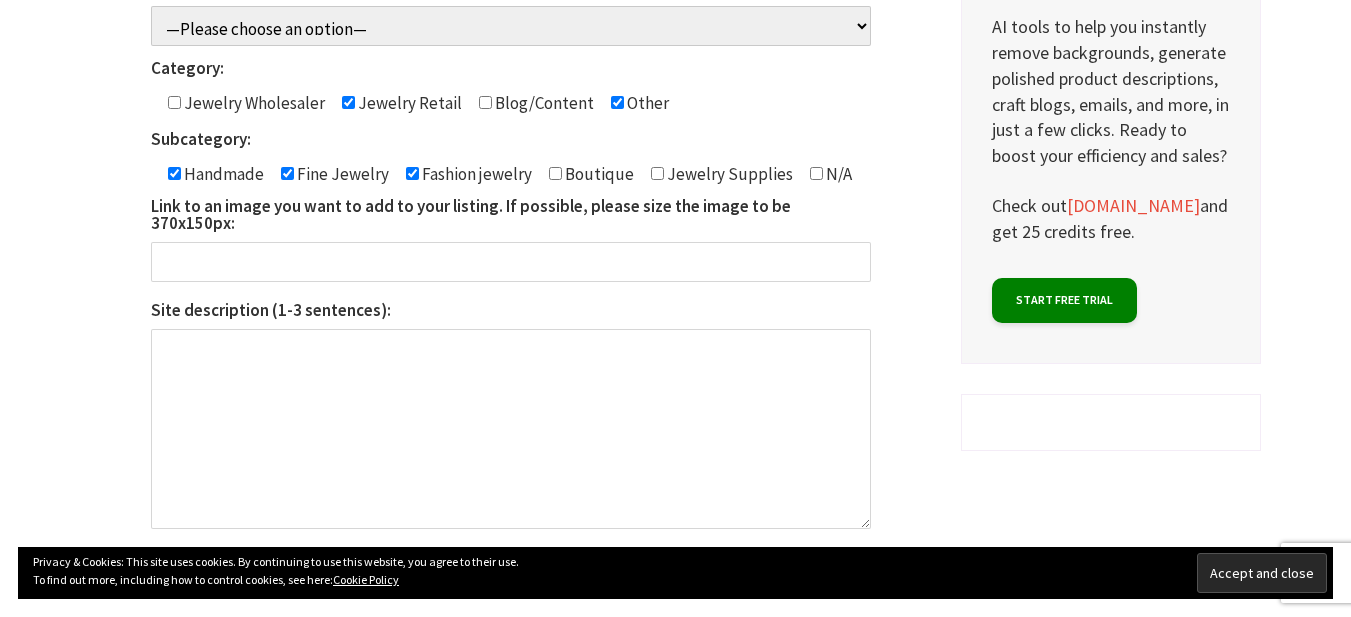 scroll, scrollTop: 833, scrollLeft: 0, axis: vertical 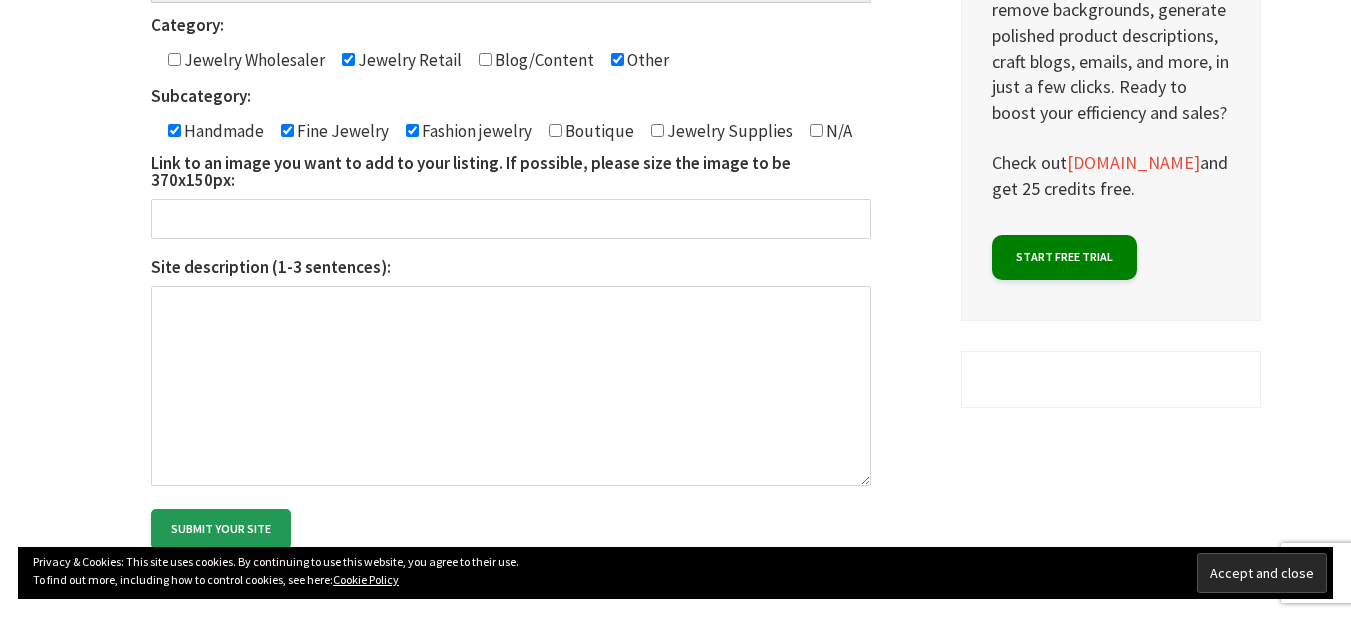 click on "Link to an image you want to add to your listing. If possible, please size the image to be 370x150px:" at bounding box center (511, 219) 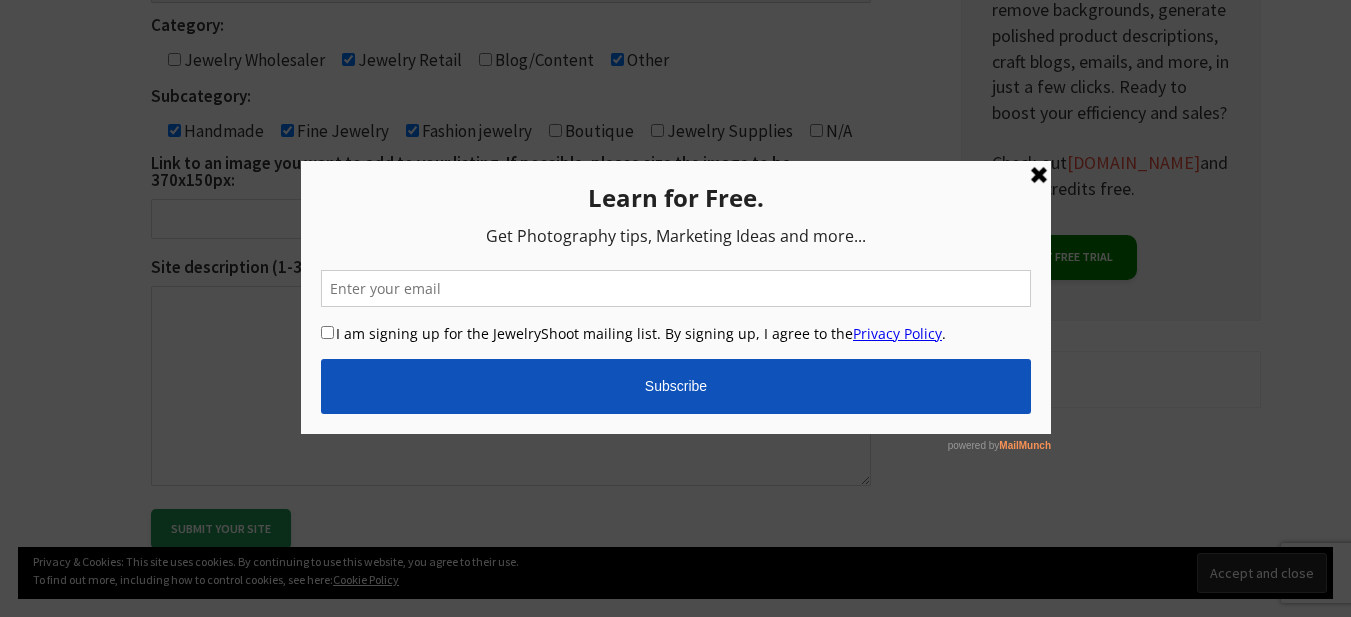 click at bounding box center (675, 288) 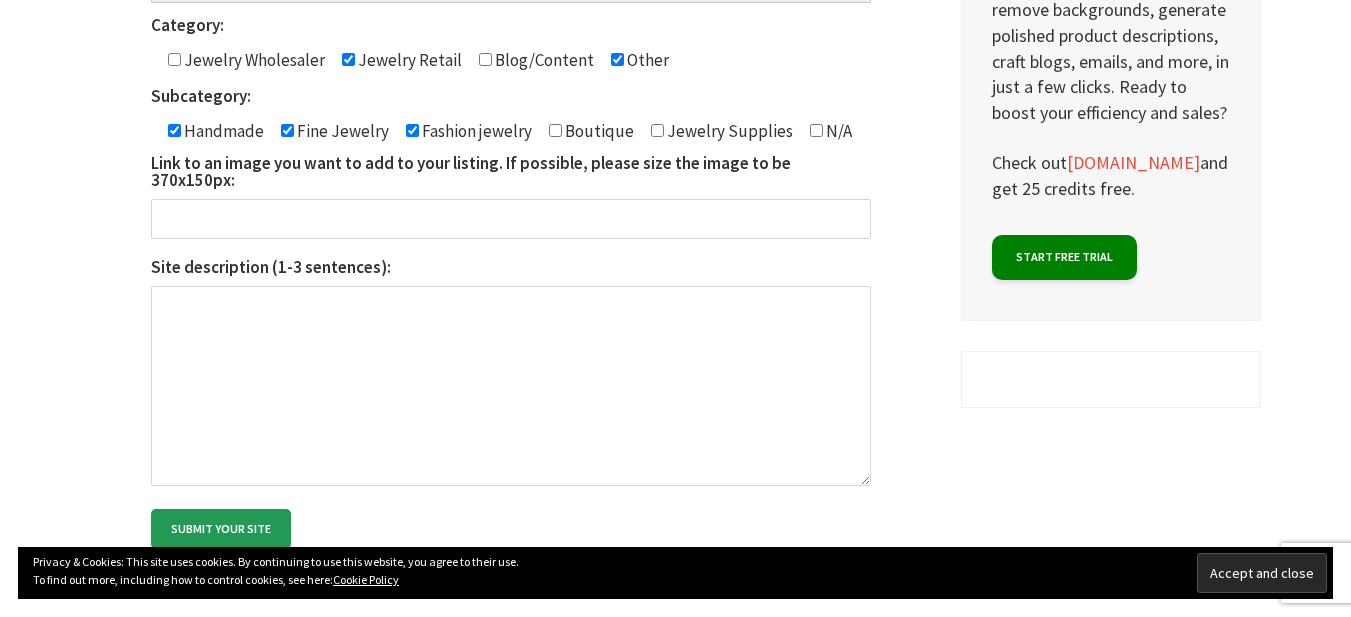 click on "Link to an image you want to add to your listing. If possible, please size the image to be 370x150px:" at bounding box center [511, 219] 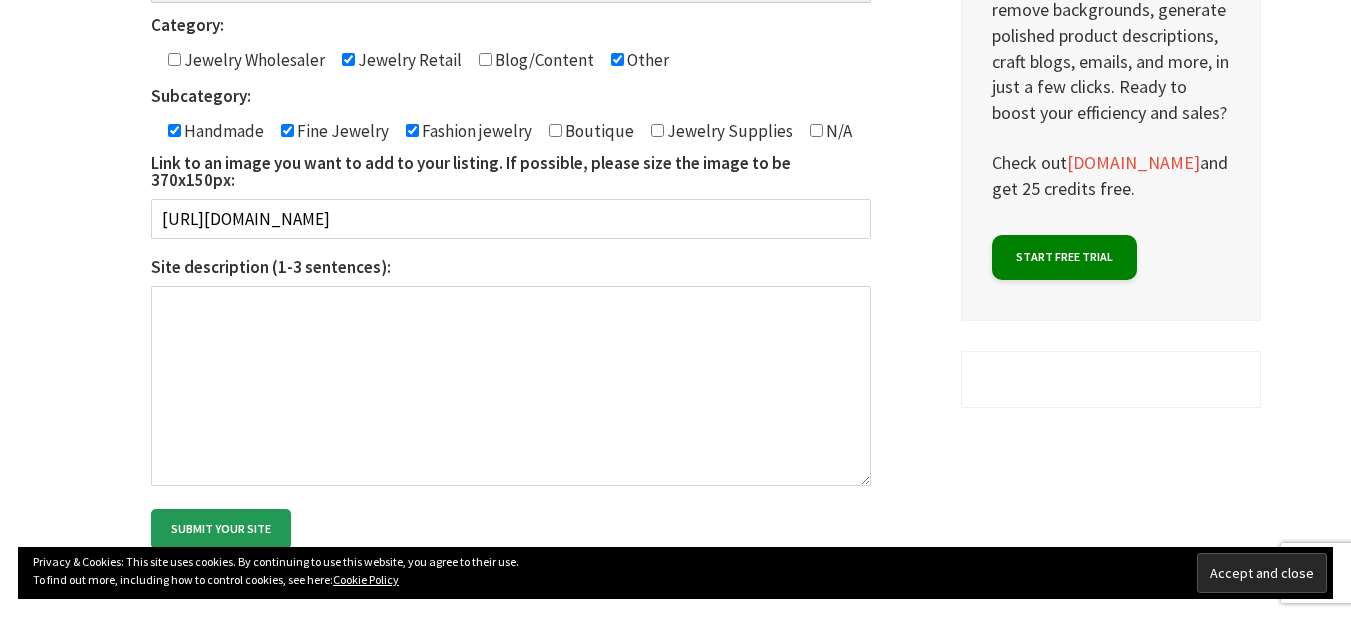 scroll, scrollTop: 0, scrollLeft: 113, axis: horizontal 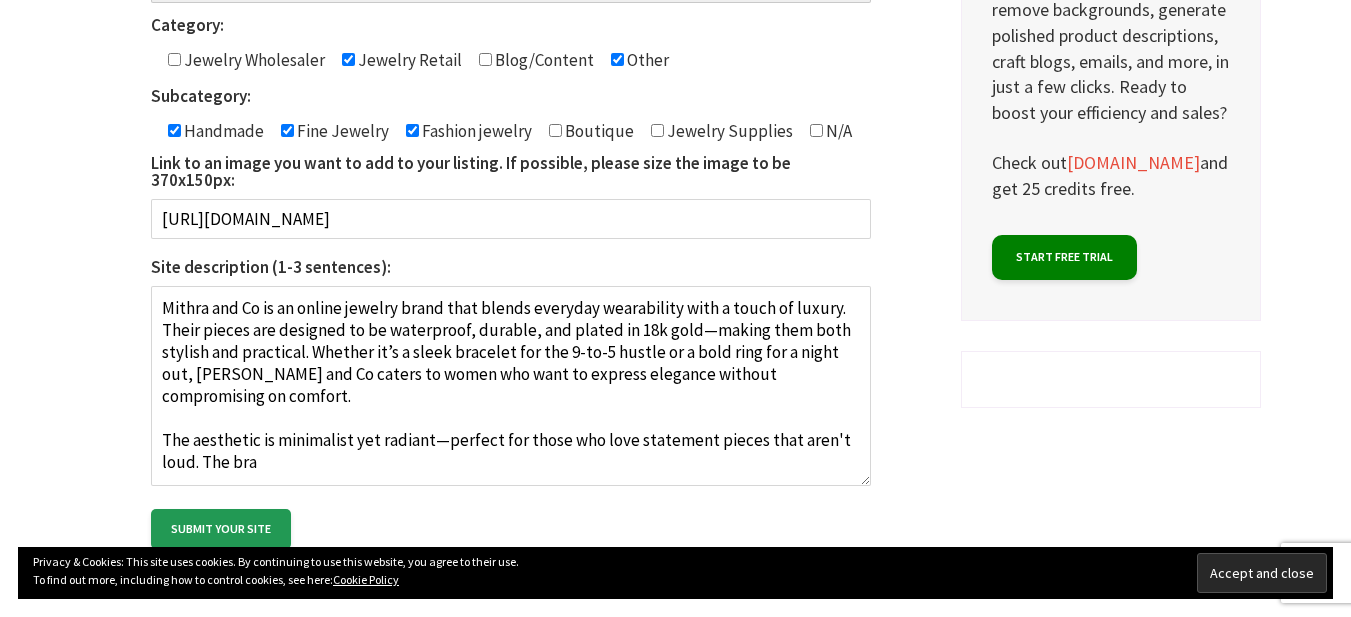 click on "Mithra and Co is an online jewelry brand that blends everyday wearability with a touch of luxury. Their pieces are designed to be waterproof, durable, and plated in 18k gold—making them both stylish and practical. Whether it’s a sleek bracelet for the 9-to-5 hustle or a bold ring for a night out, Mithra and Co caters to women who want to express elegance without compromising on comfort.
The aesthetic is minimalist yet radiant—perfect for those who love statement pieces that aren't loud. The bra" at bounding box center (511, 386) 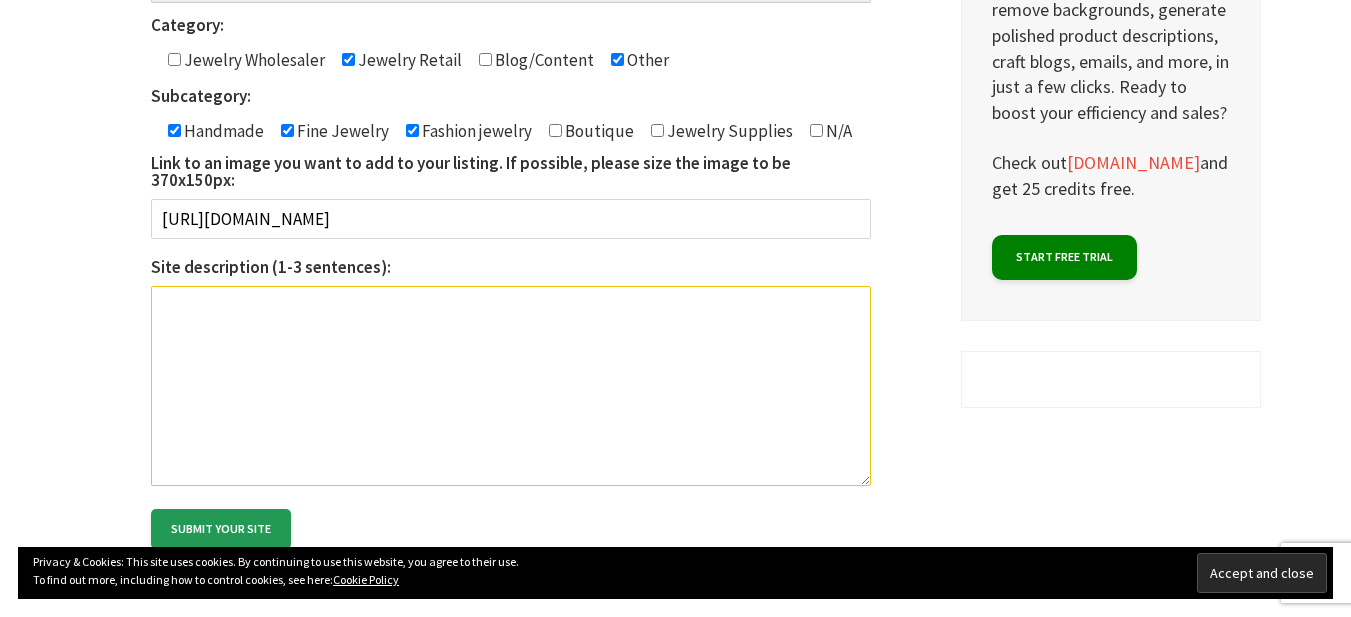 paste on "Mithra and Co is an online jewelry brand blending everyday wear with timeless elegance. Specializing in 18k gold-plated, waterproof pieces, the brand offers rings, bracelets, and necklaces that are durable, stylish, and comfortable. Designed for modern women, their jewelry suits both workdays and special occasions. With a focus on minimalism and longevity, Mithra and Co delivers statement pieces without being loud—luxury that fits effortlessly into daily life." 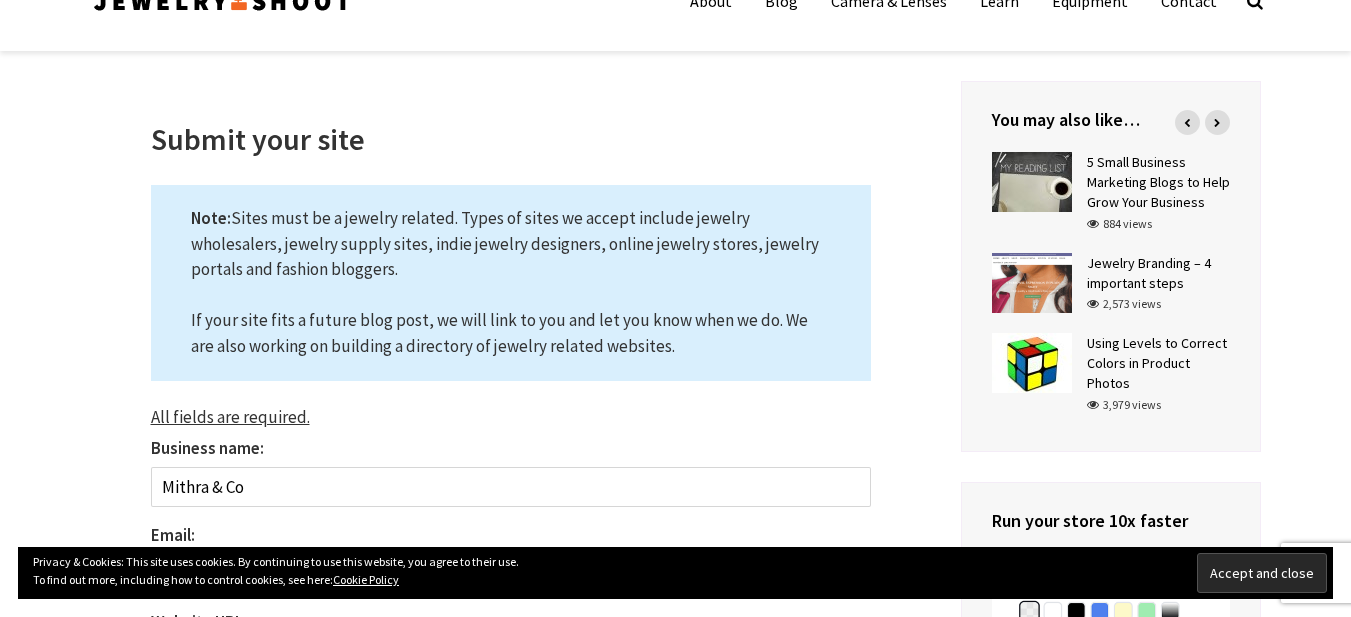 scroll, scrollTop: 0, scrollLeft: 0, axis: both 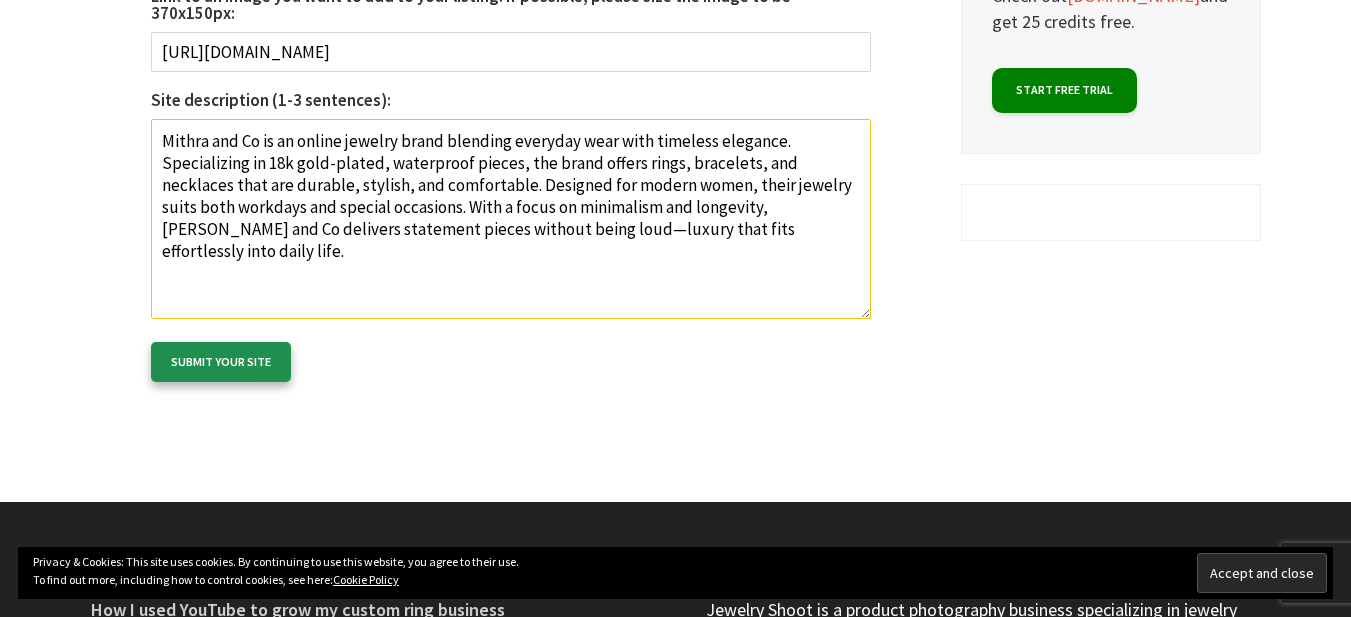 type on "Mithra and Co is an online jewelry brand blending everyday wear with timeless elegance. Specializing in 18k gold-plated, waterproof pieces, the brand offers rings, bracelets, and necklaces that are durable, stylish, and comfortable. Designed for modern women, their jewelry suits both workdays and special occasions. With a focus on minimalism and longevity, Mithra and Co delivers statement pieces without being loud—luxury that fits effortlessly into daily life." 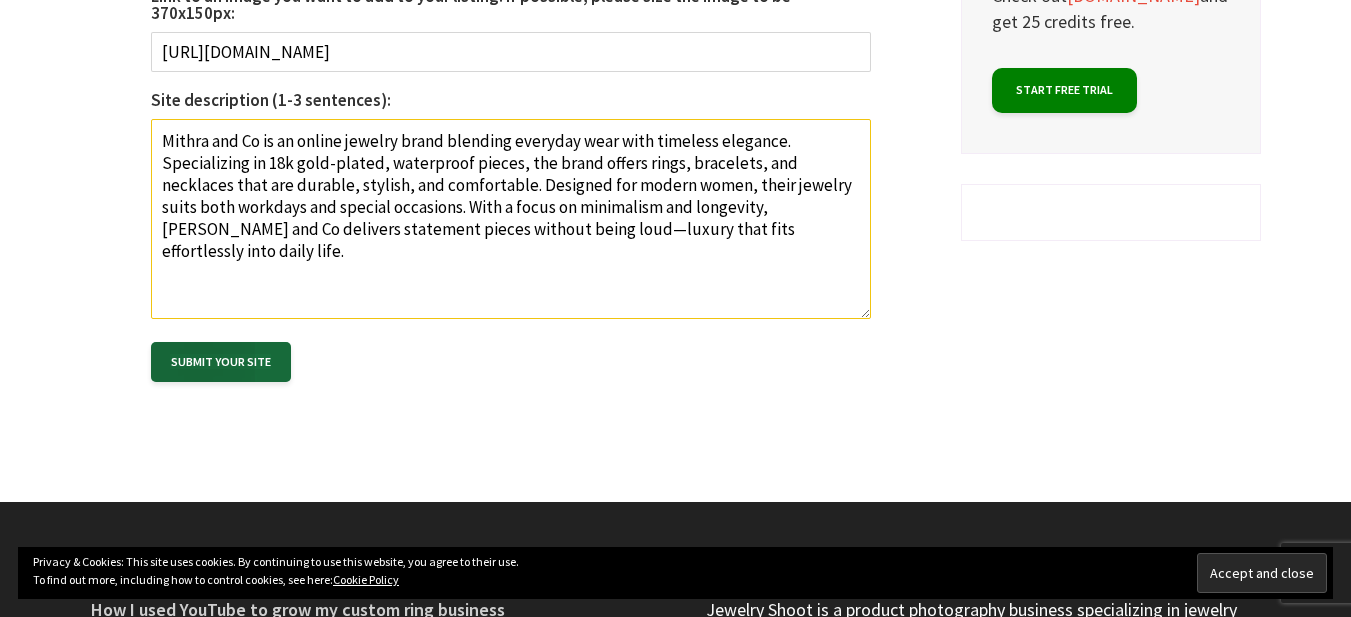 click on "Submit your site" at bounding box center [221, 362] 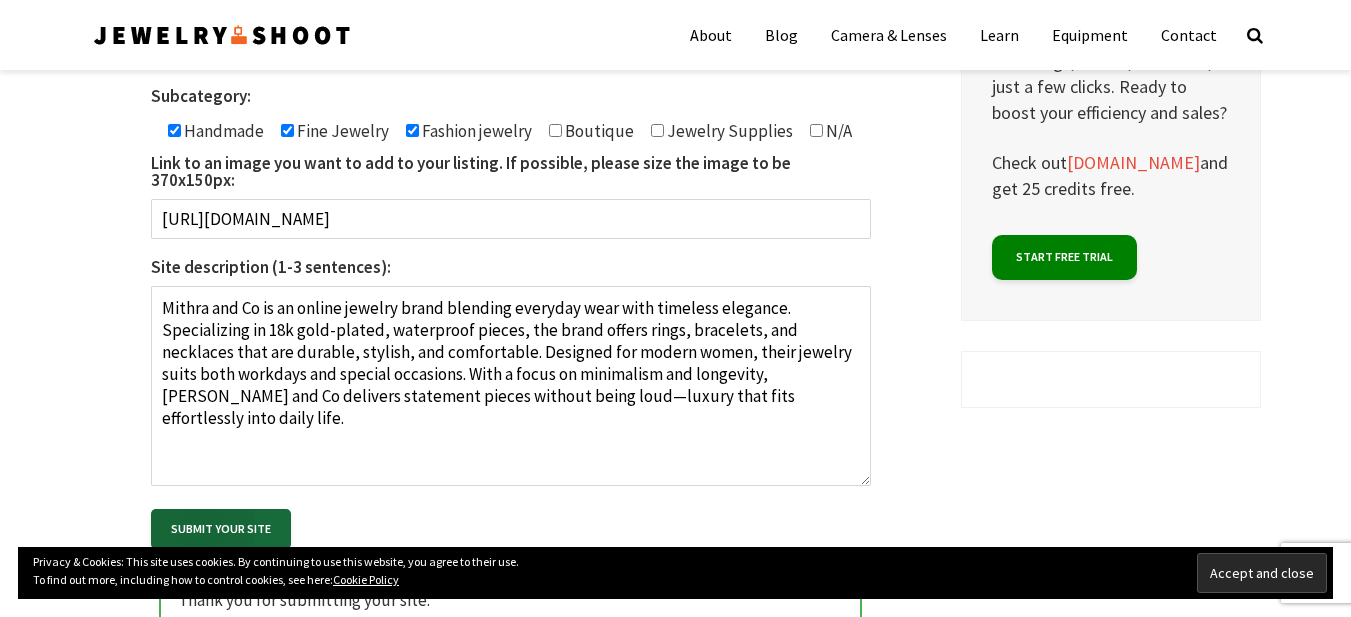 scroll, scrollTop: 0, scrollLeft: 0, axis: both 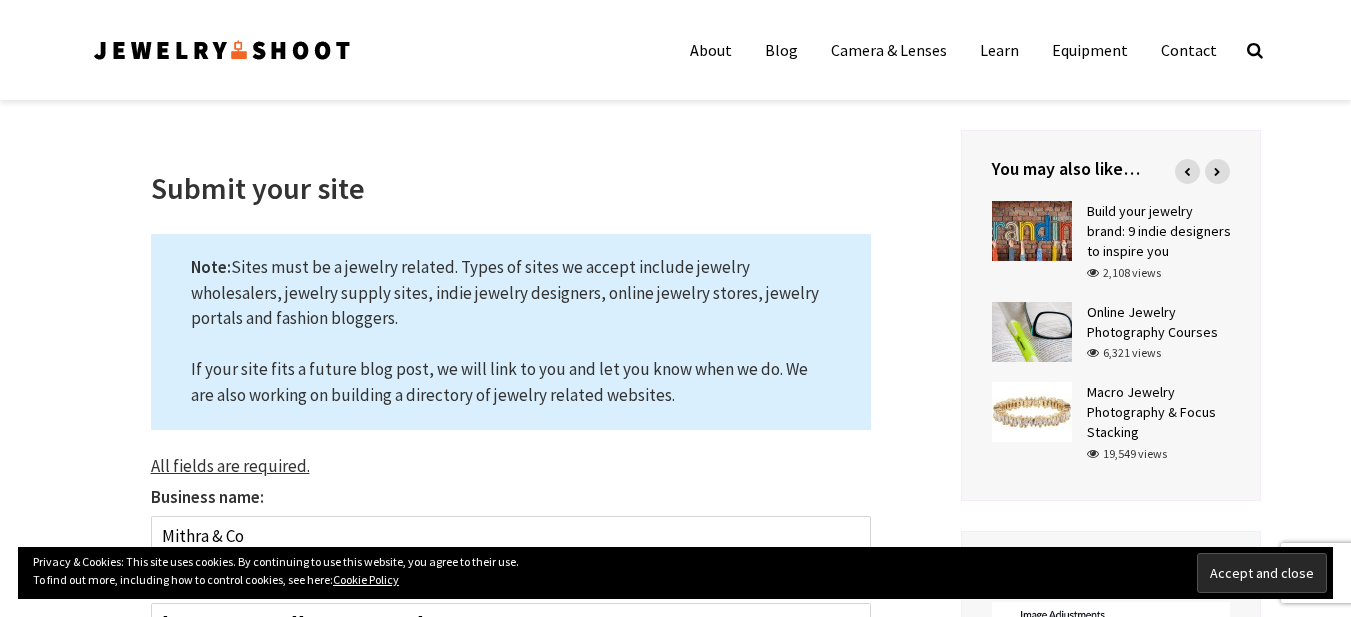 click at bounding box center [222, 50] 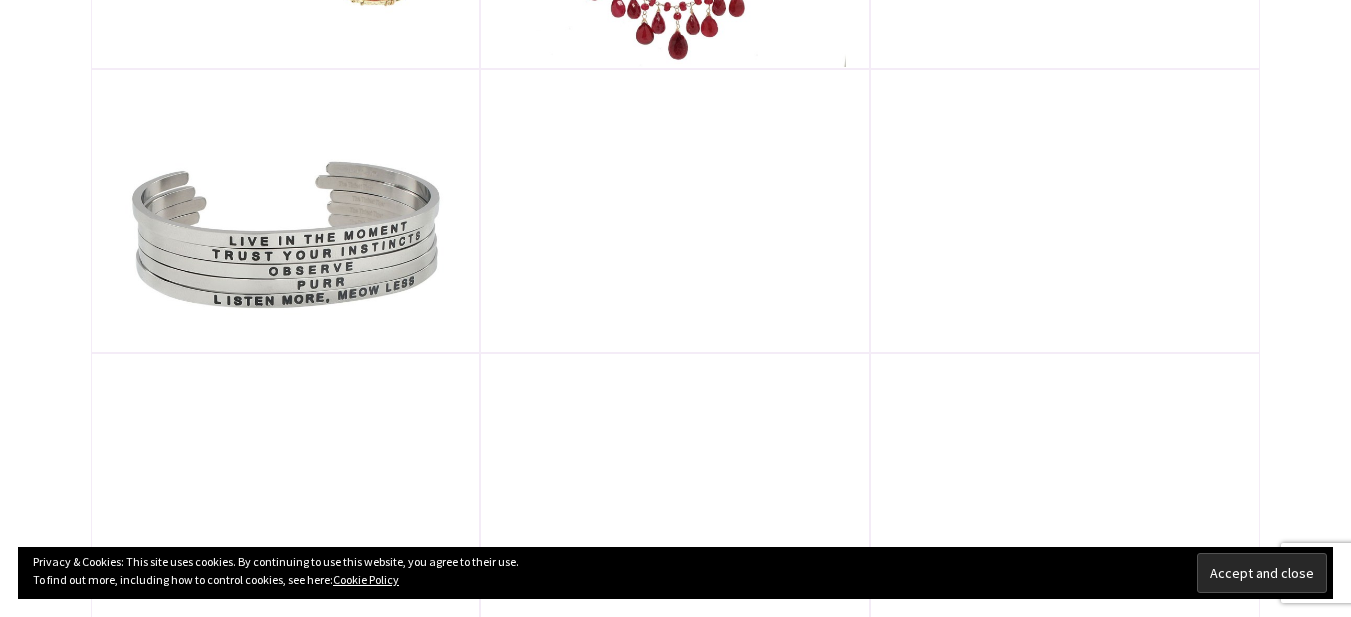 scroll, scrollTop: 2667, scrollLeft: 0, axis: vertical 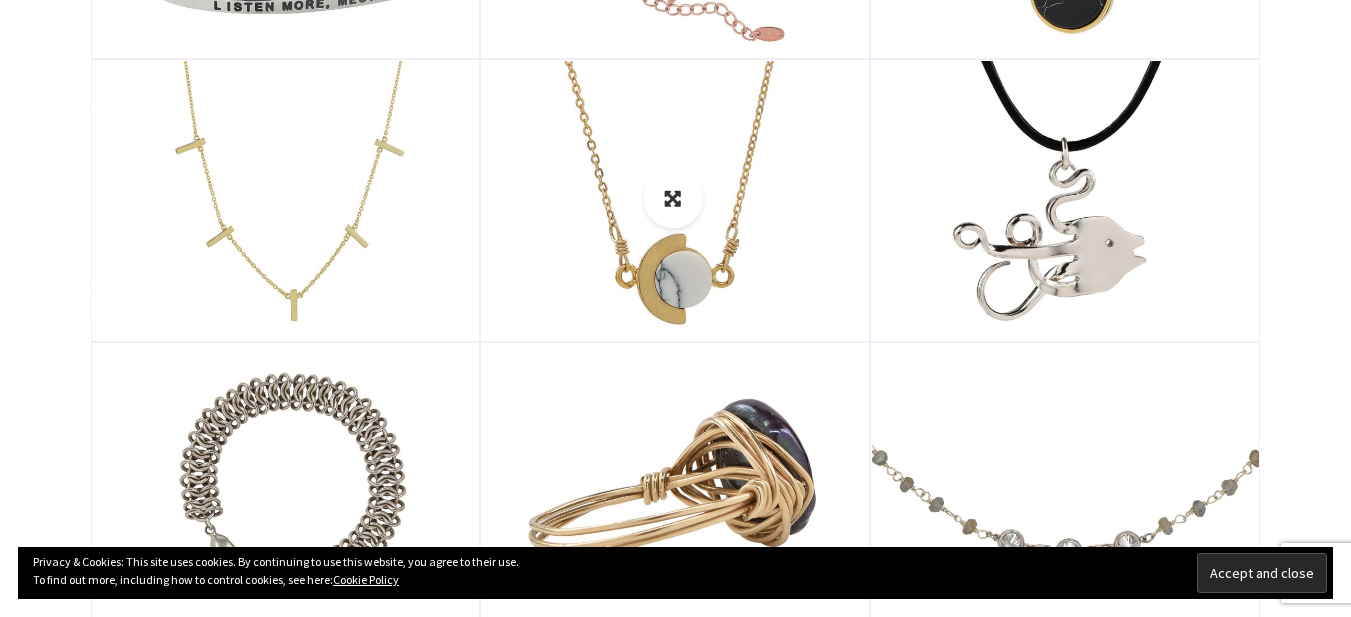 click at bounding box center [675, 200] 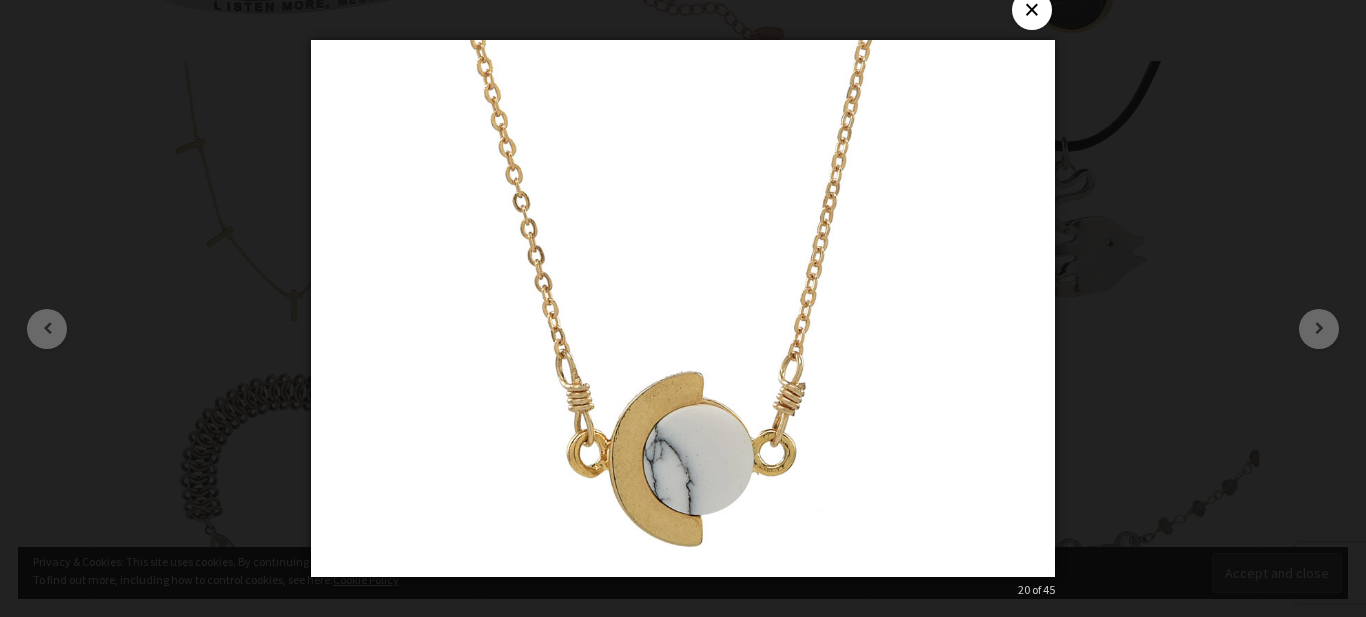 click on "×" at bounding box center (1032, 10) 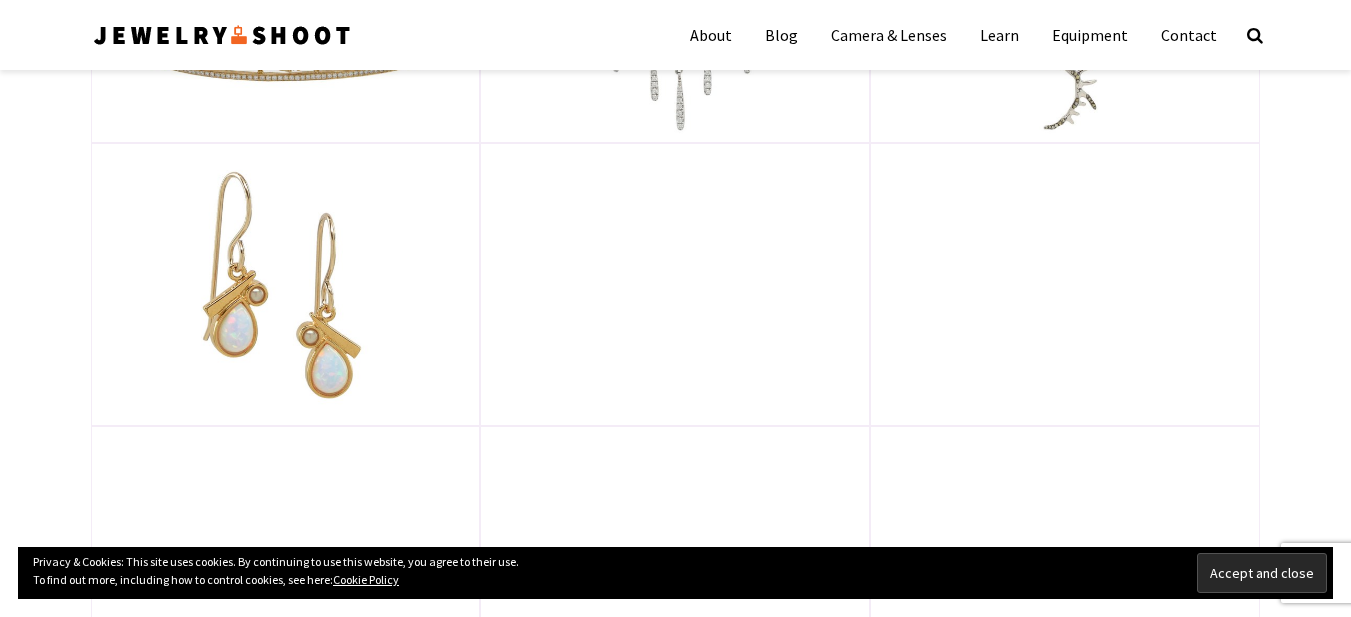 scroll, scrollTop: 0, scrollLeft: 0, axis: both 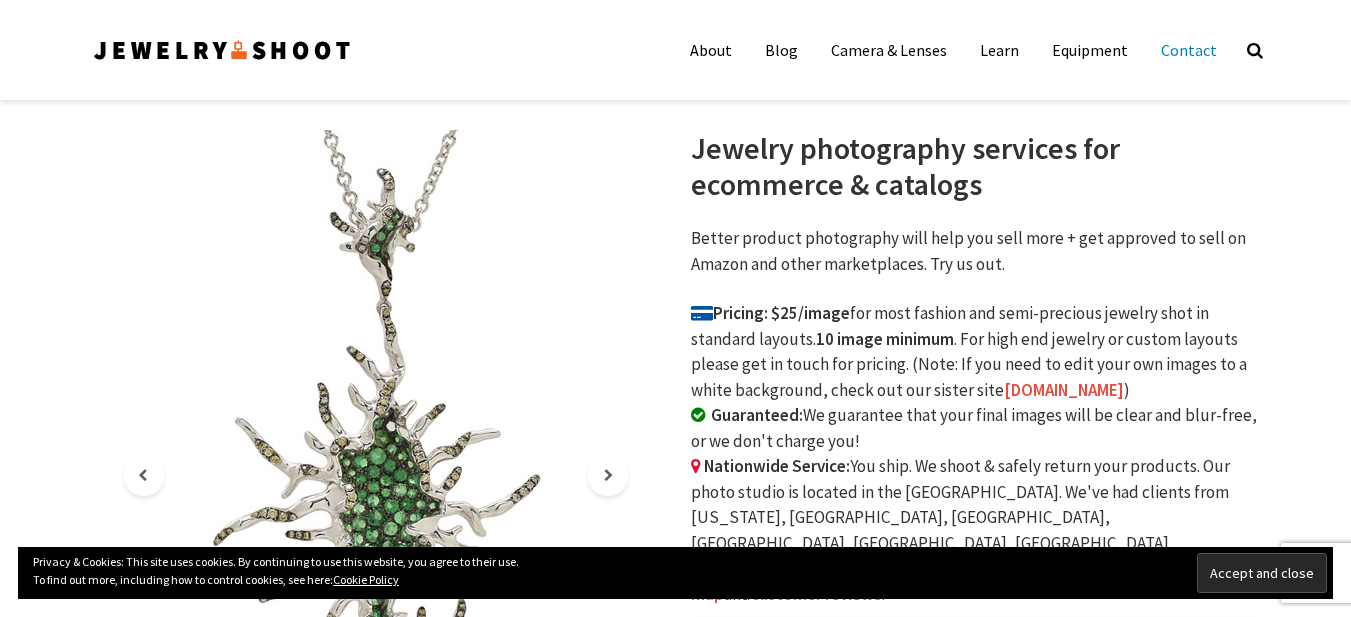 click on "Contact" at bounding box center (1189, 50) 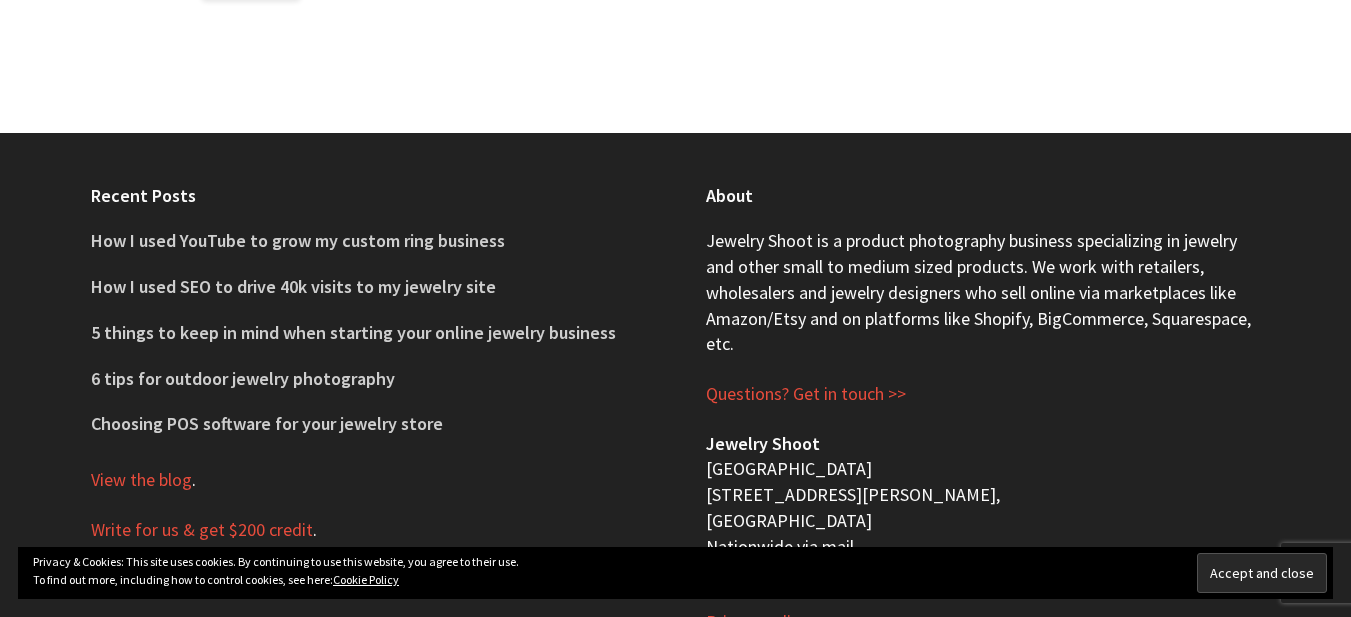 scroll, scrollTop: 1352, scrollLeft: 0, axis: vertical 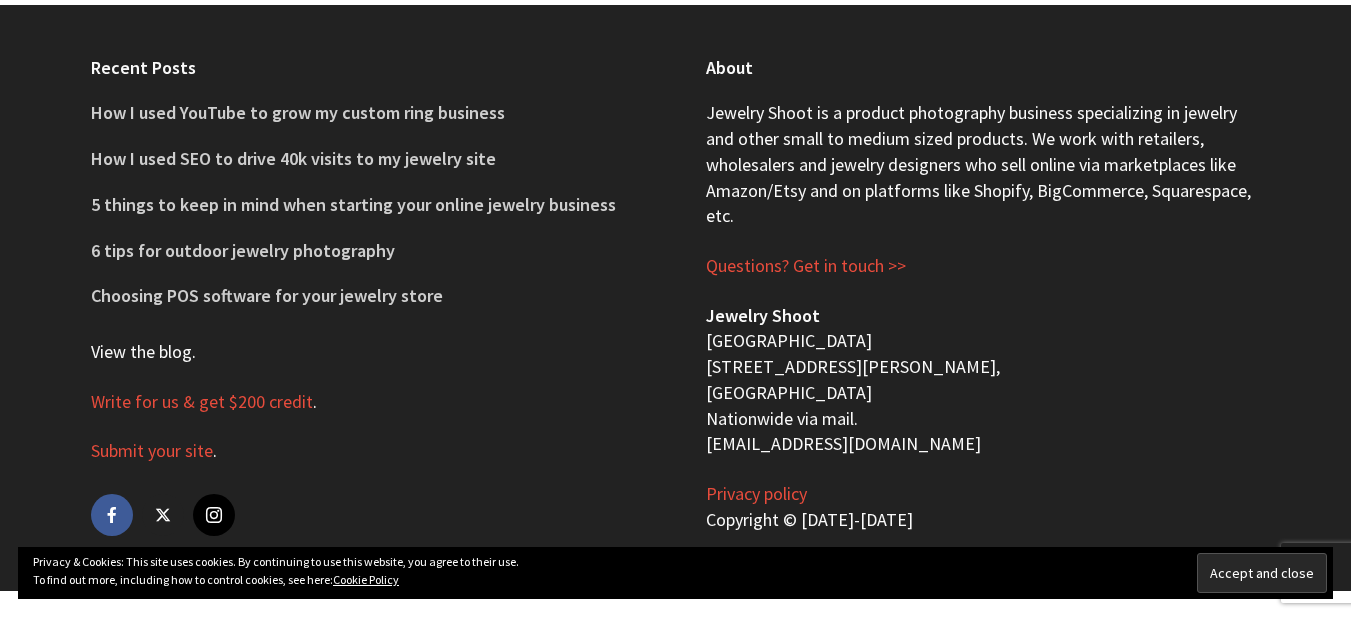 click on "View the blog" at bounding box center [141, 352] 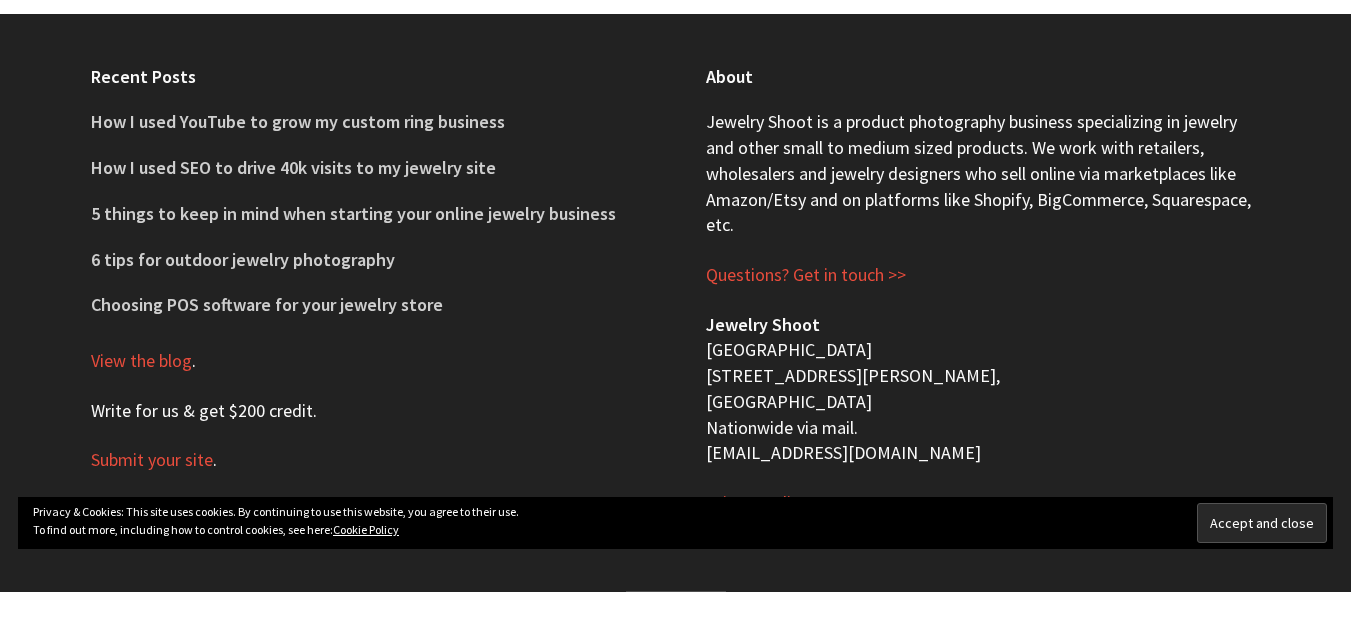 click on "Write for us & get $200 credit" at bounding box center (202, 411) 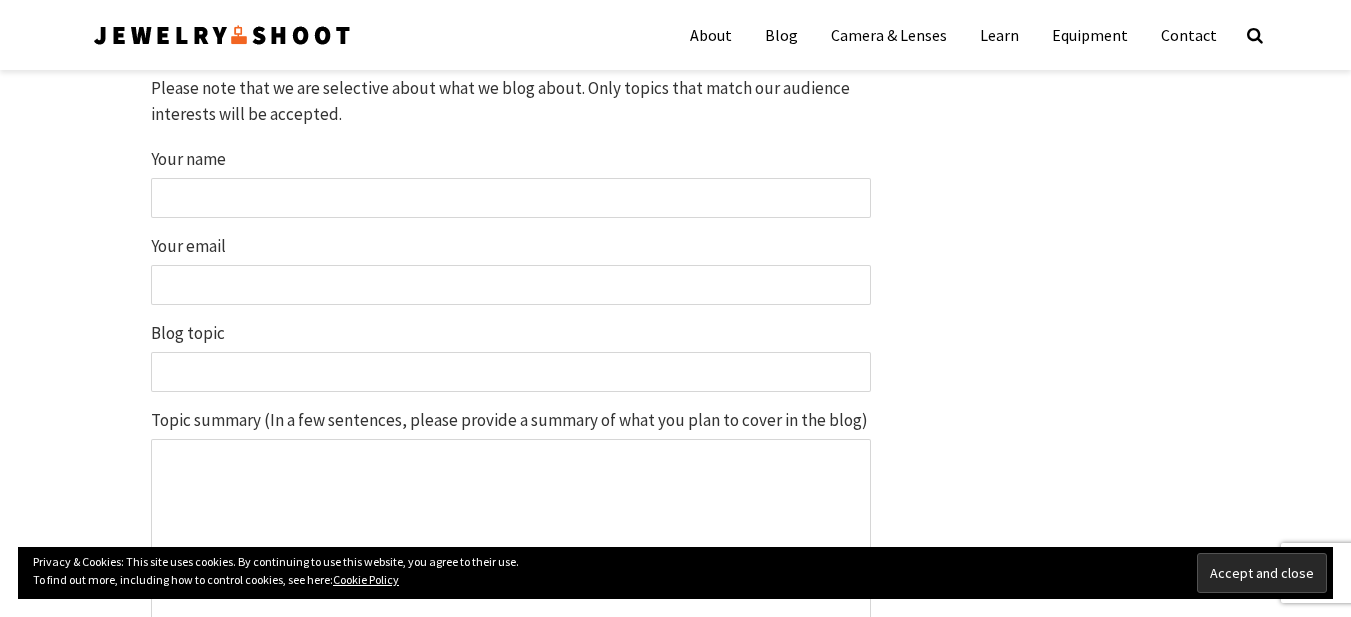 scroll, scrollTop: 1500, scrollLeft: 0, axis: vertical 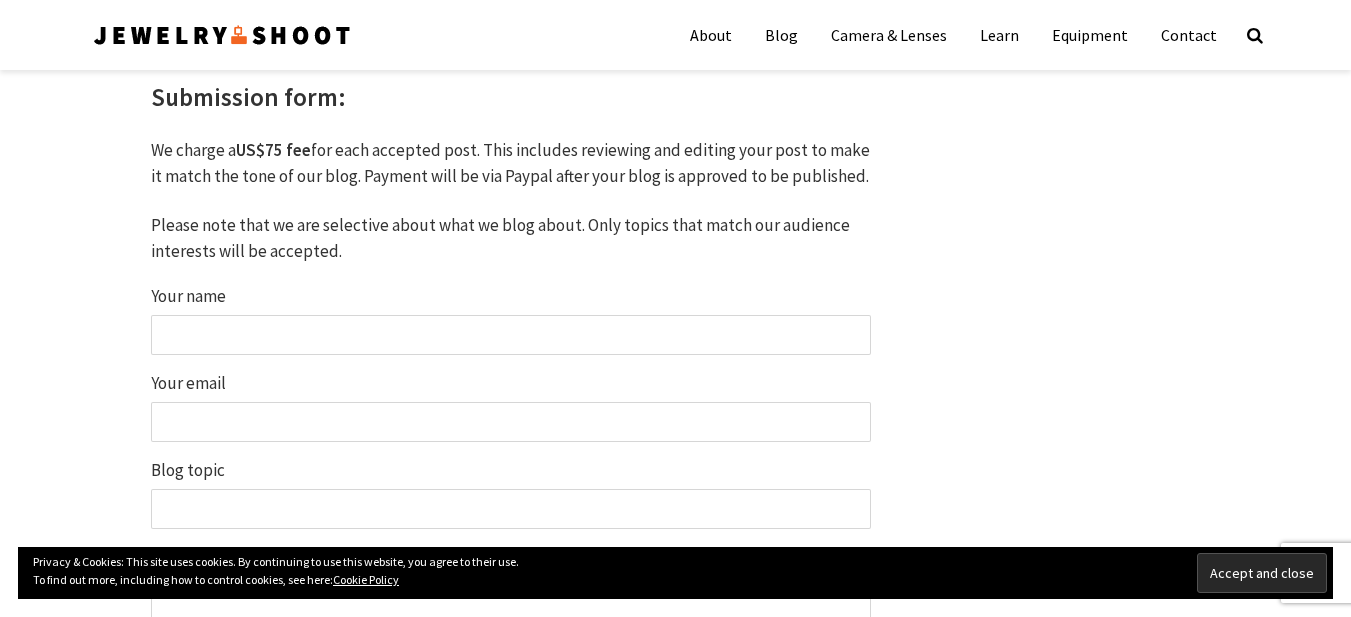 click on "Your name" at bounding box center (511, 335) 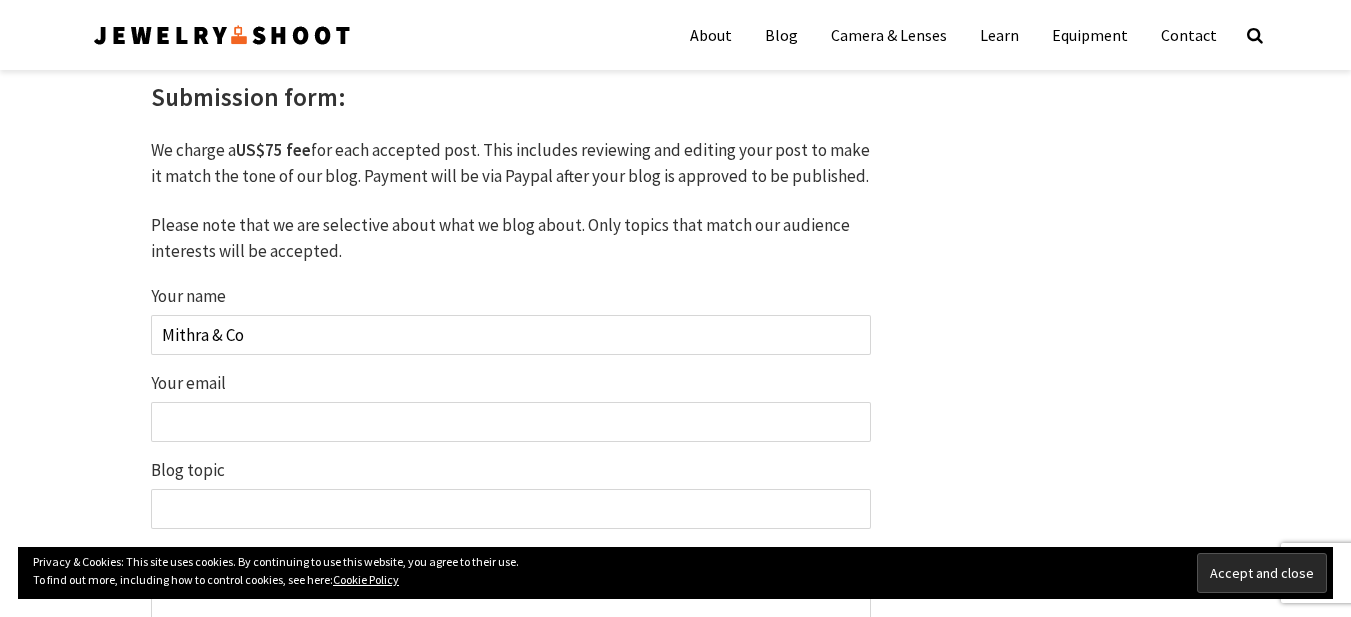 type on "Mithra & Co" 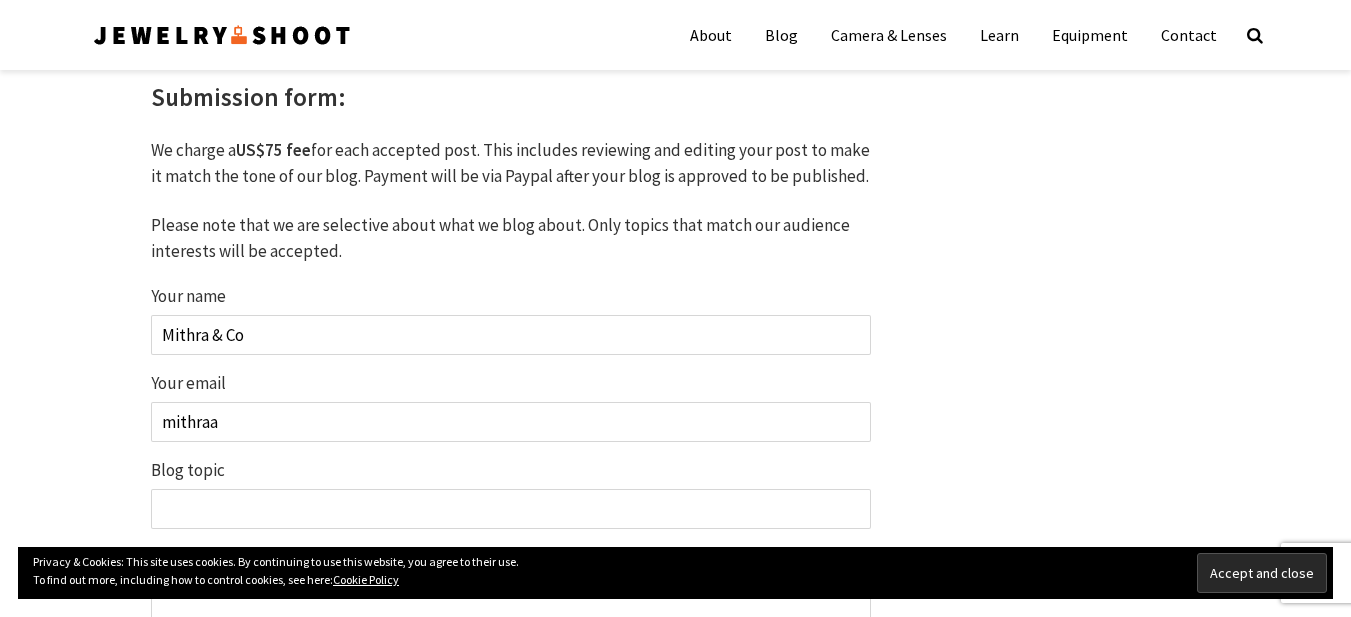 type on "mithraandcoseo@gmail.com" 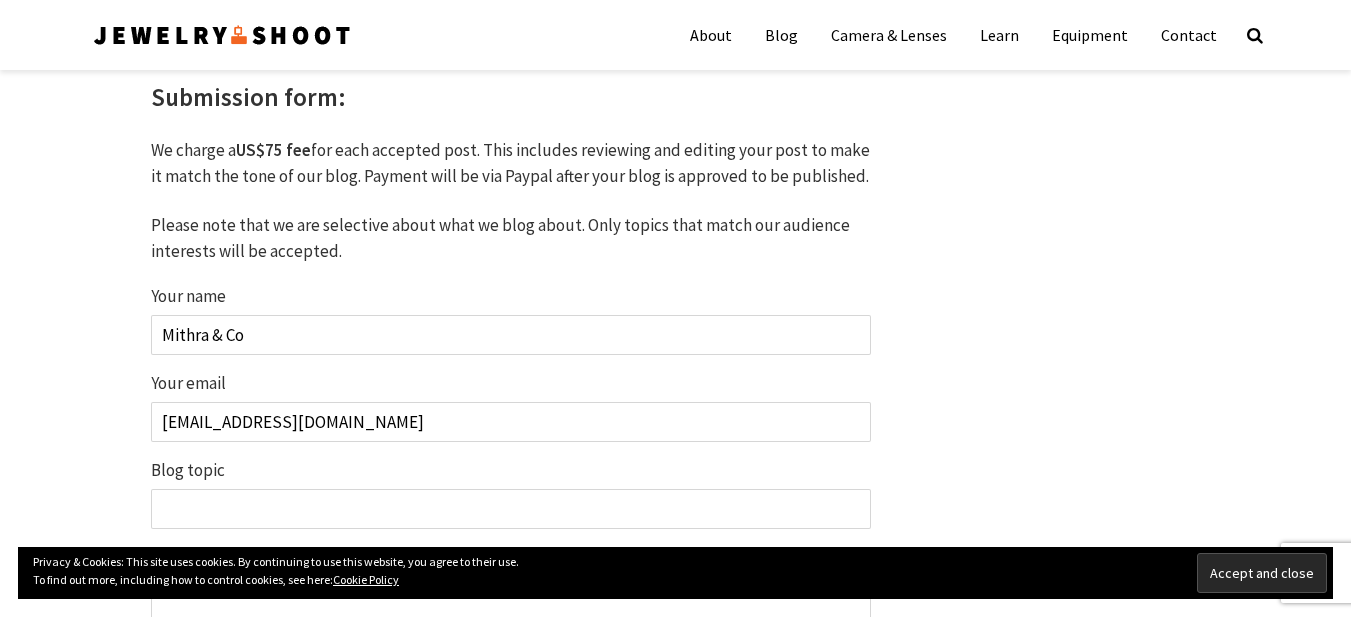 paste on "How Pinterest and Instagram Can Boost Your Jewelry Sales Without Paid Ads" 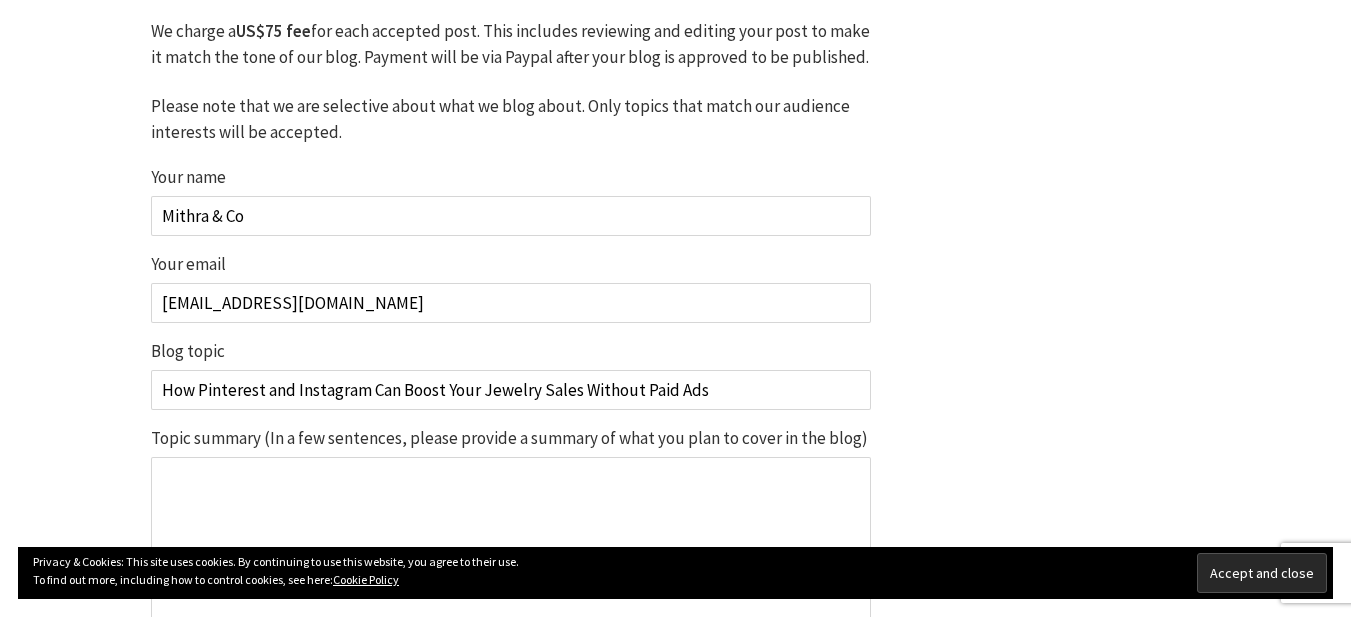 scroll, scrollTop: 1667, scrollLeft: 0, axis: vertical 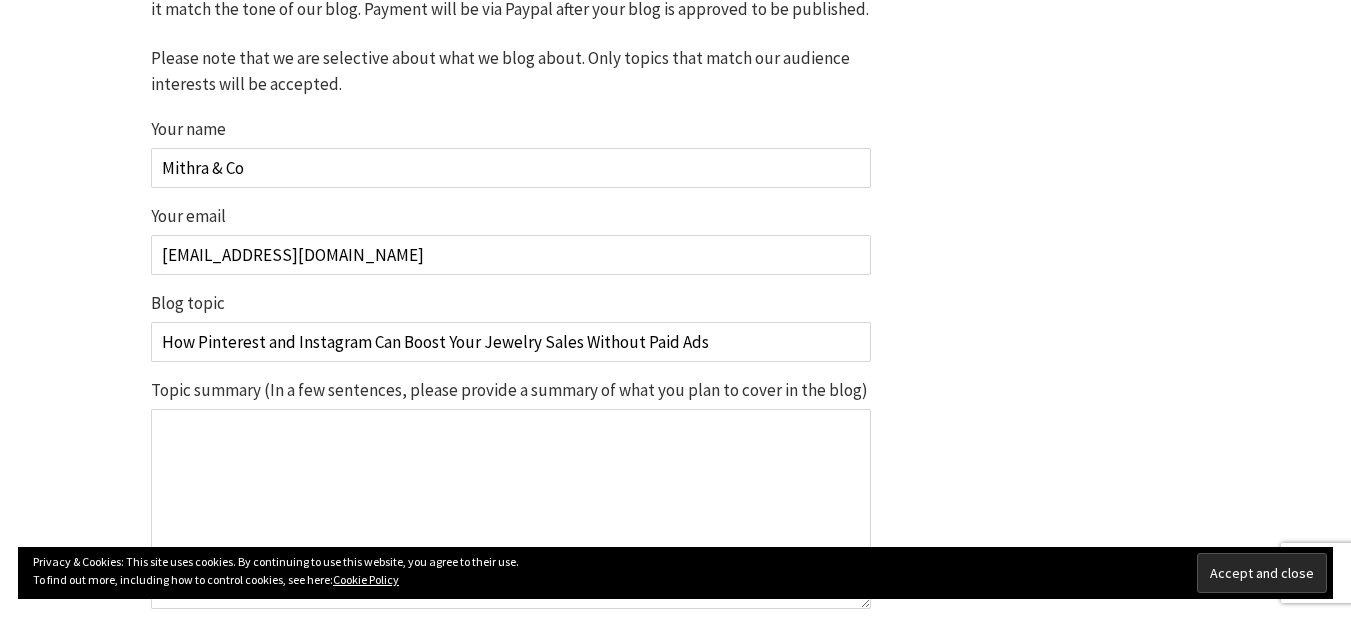type on "How Pinterest and Instagram Can Boost Your Jewelry Sales Without Paid Ads" 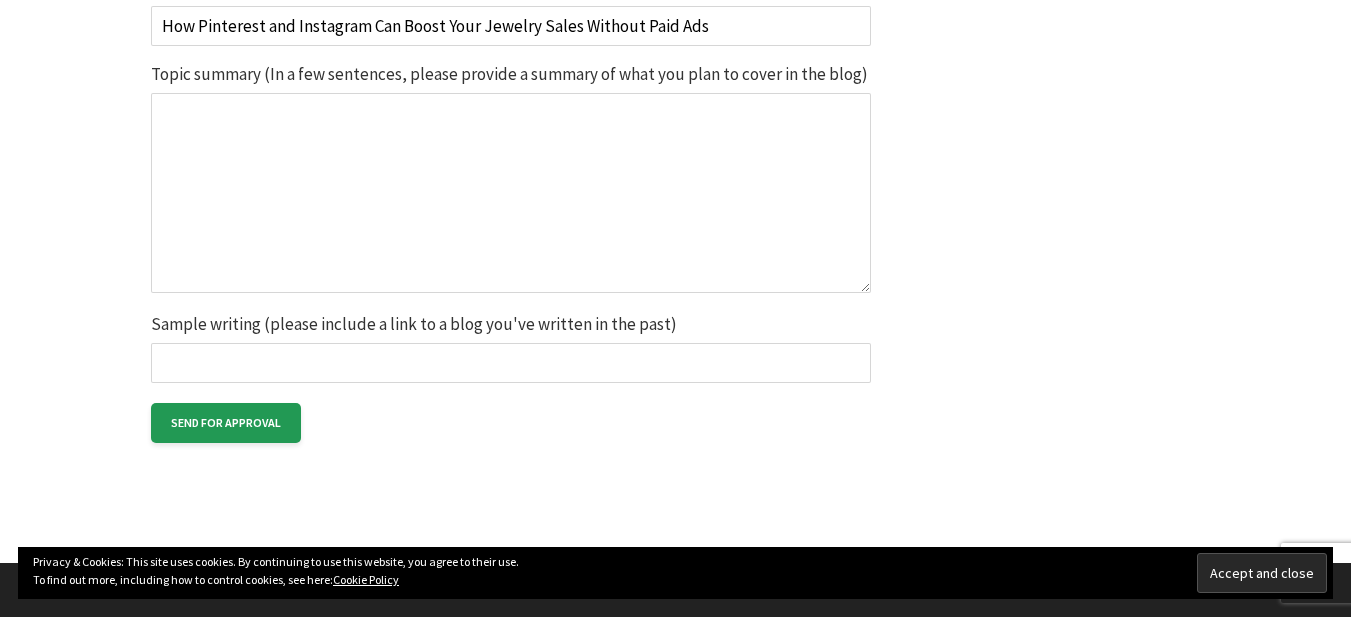 scroll, scrollTop: 2000, scrollLeft: 0, axis: vertical 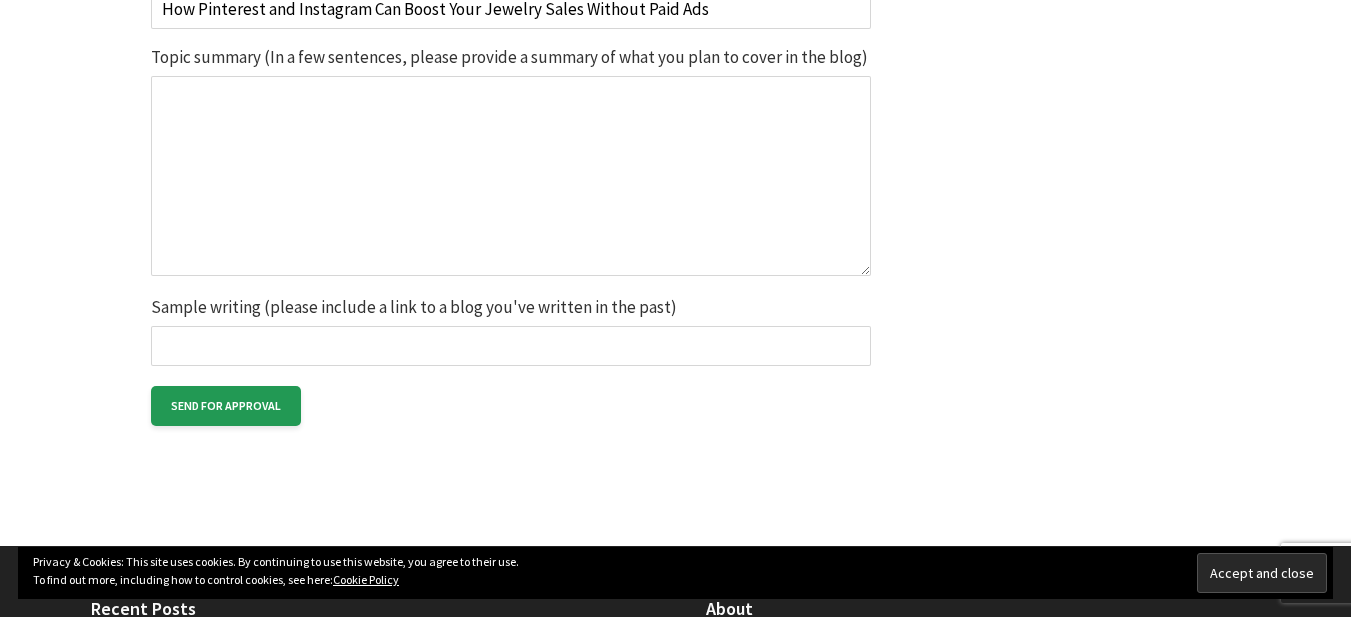 click on "Sample writing (please include a link to a blog you've written in the past)" at bounding box center (511, 346) 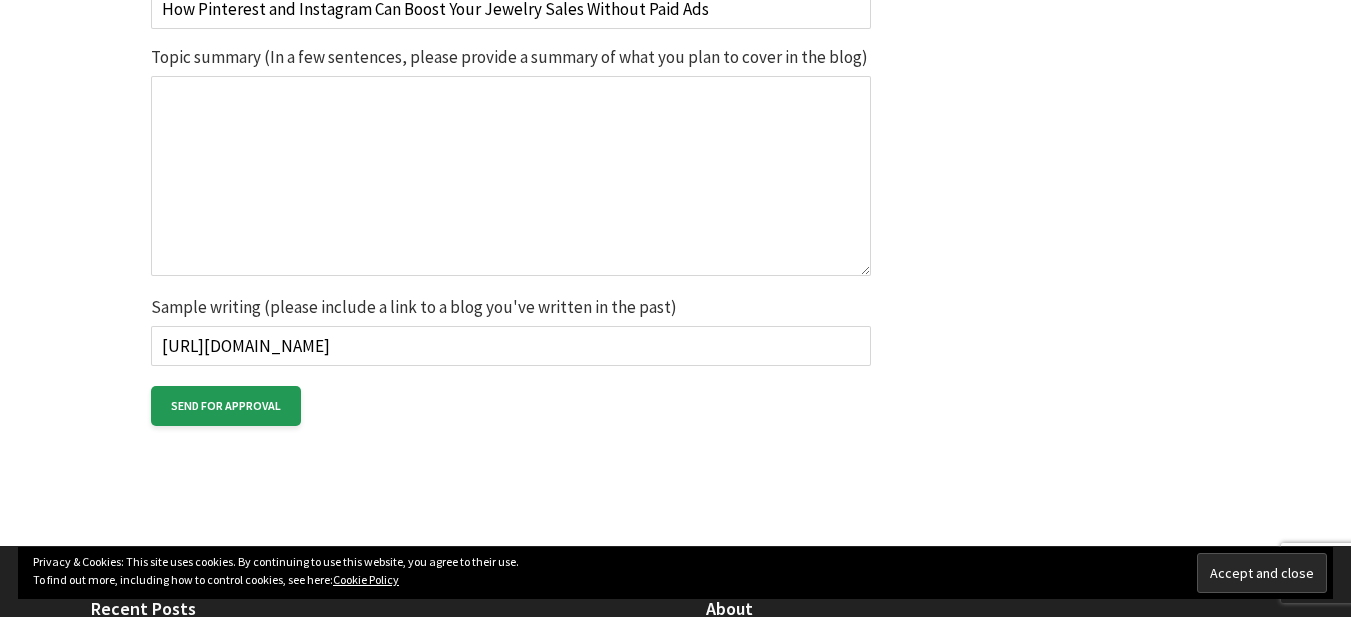 type on "https://maxnews.org.uk/18k-gold-plated-bracelets/" 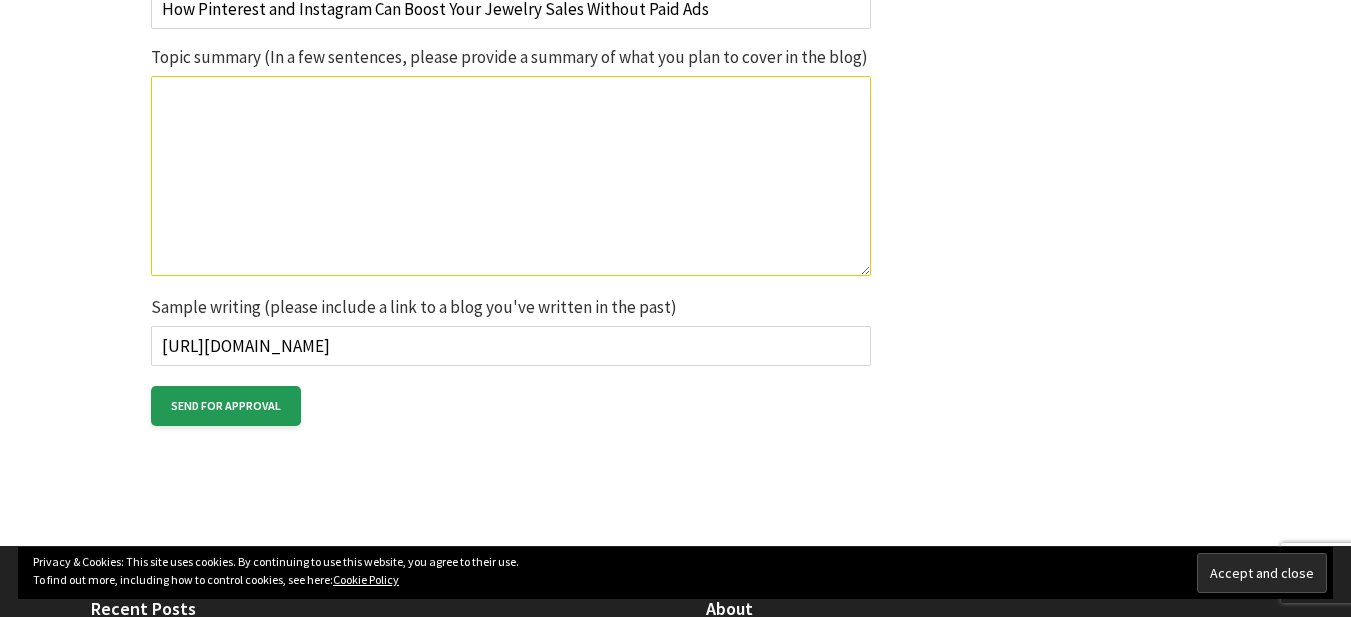 click on "Topic summary (In a few sentences, please provide a summary of what you plan to cover in the blog)
The field is required." at bounding box center [511, 176] 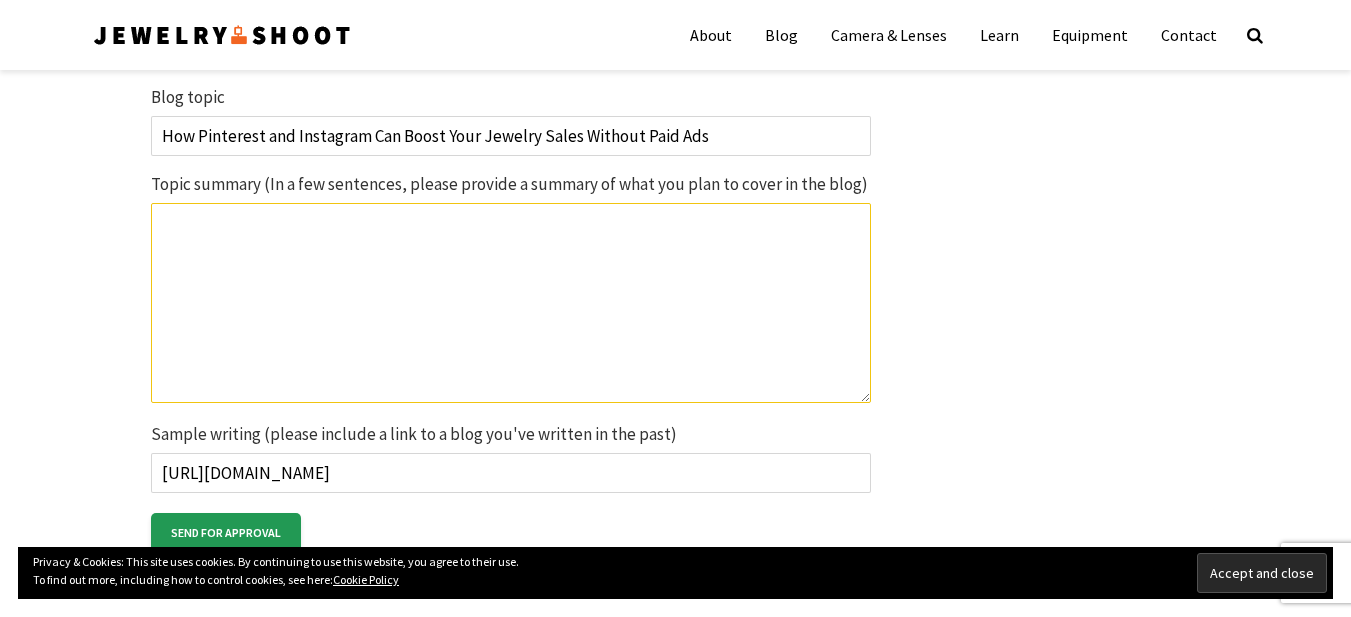 scroll, scrollTop: 1833, scrollLeft: 0, axis: vertical 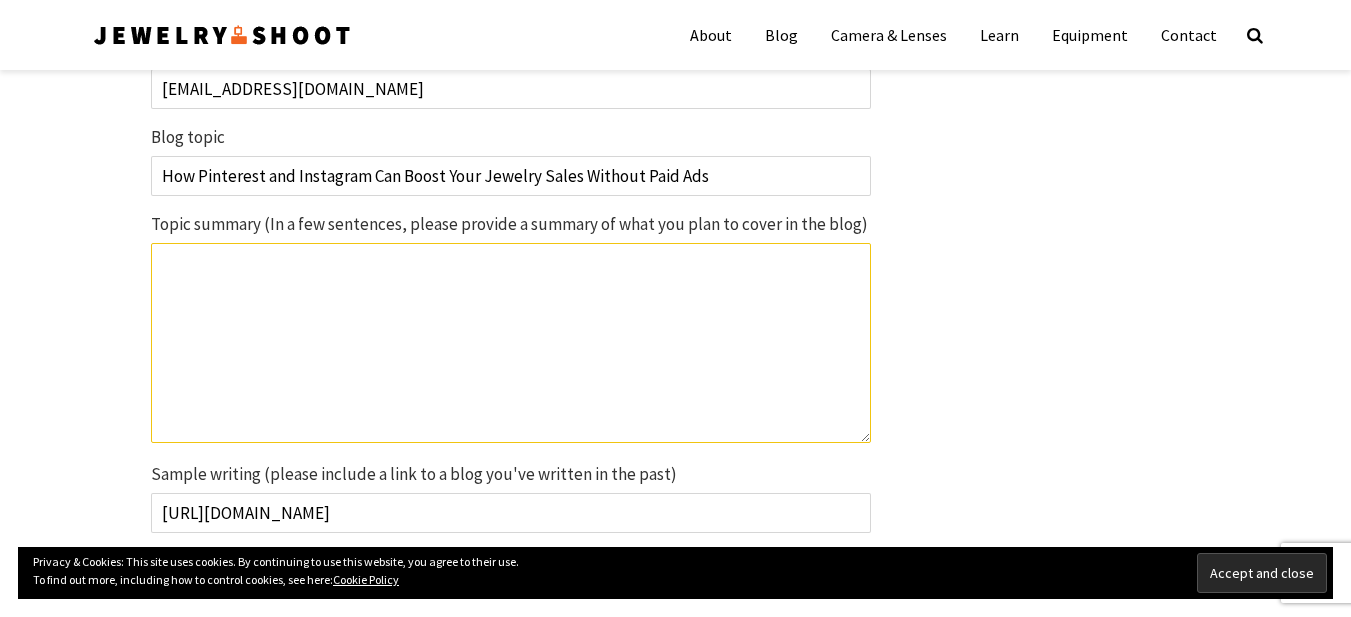 click on "Topic summary (In a few sentences, please provide a summary of what you plan to cover in the blog)
The field is required." at bounding box center (511, 343) 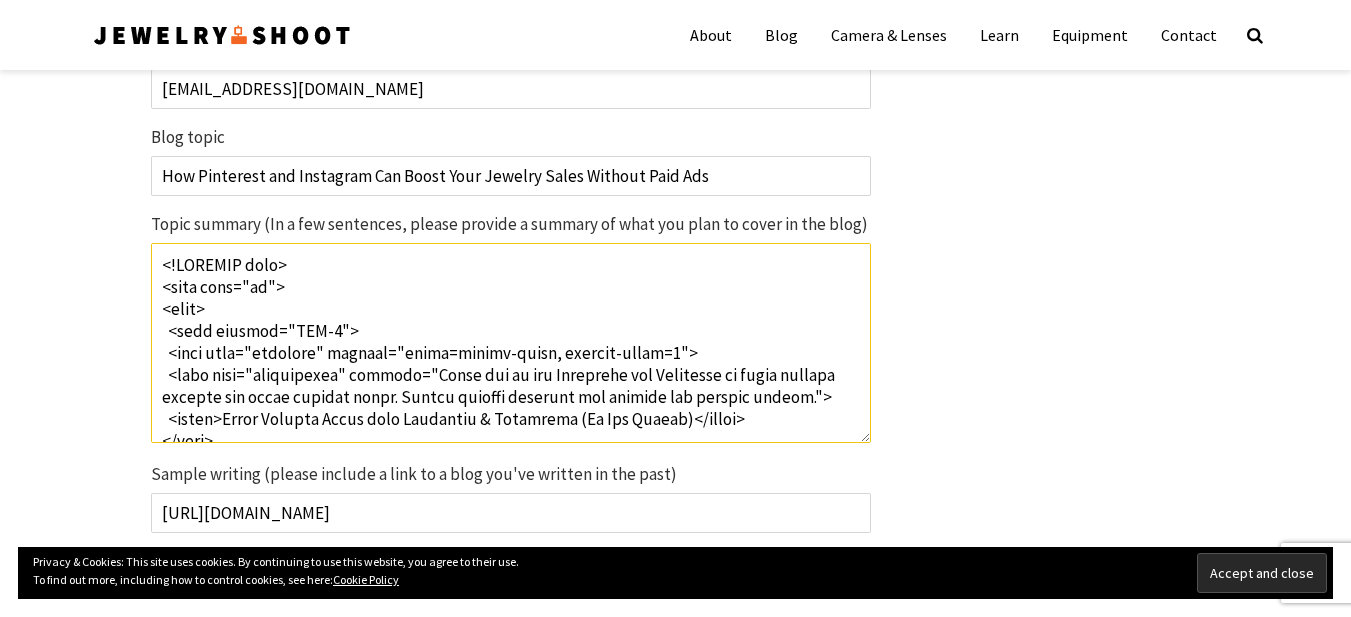 scroll, scrollTop: 671, scrollLeft: 0, axis: vertical 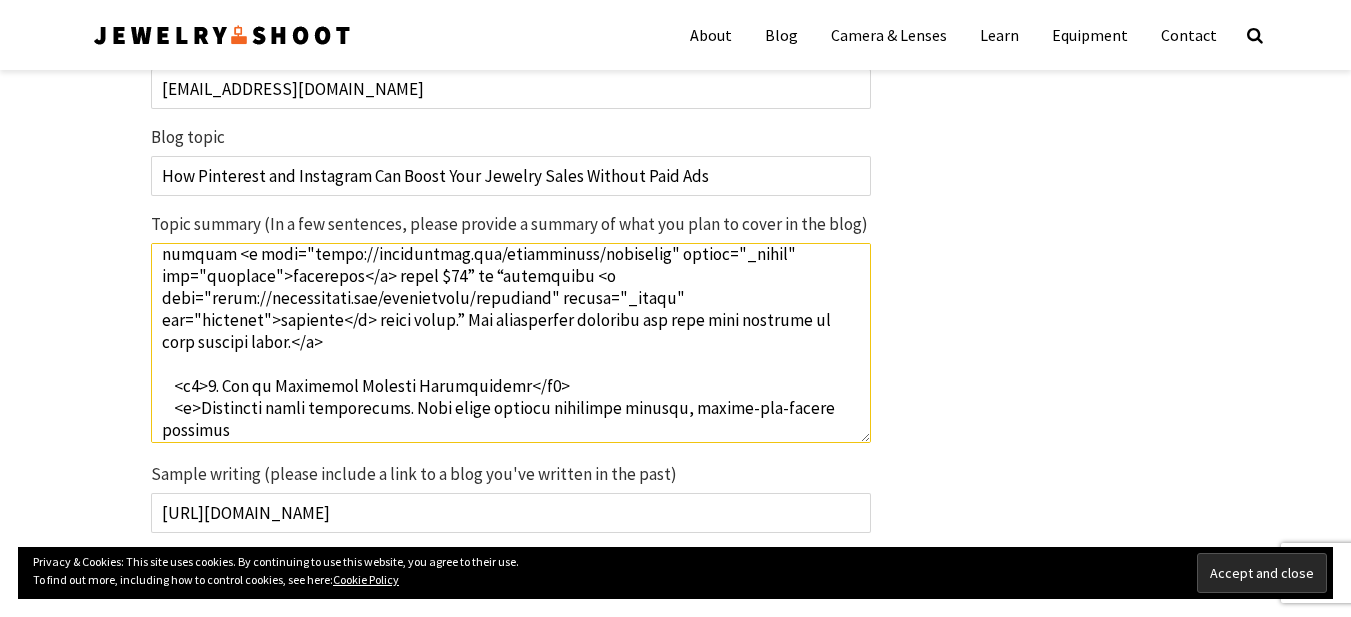 type 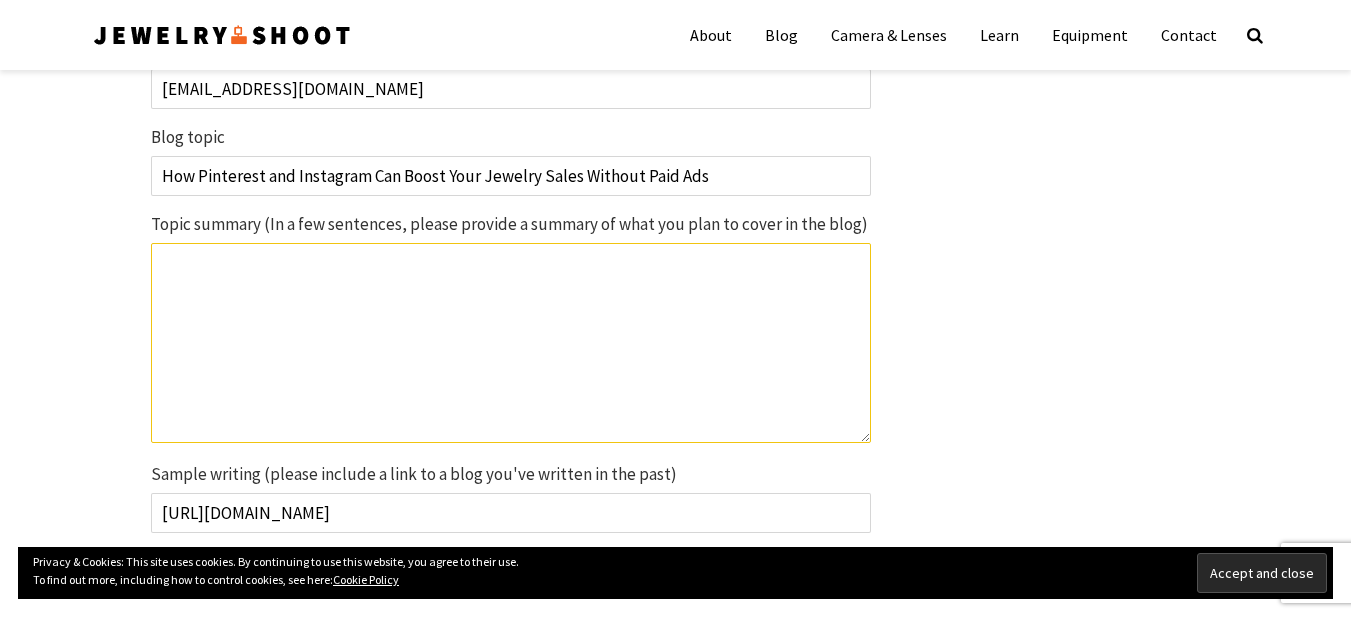 scroll, scrollTop: 0, scrollLeft: 0, axis: both 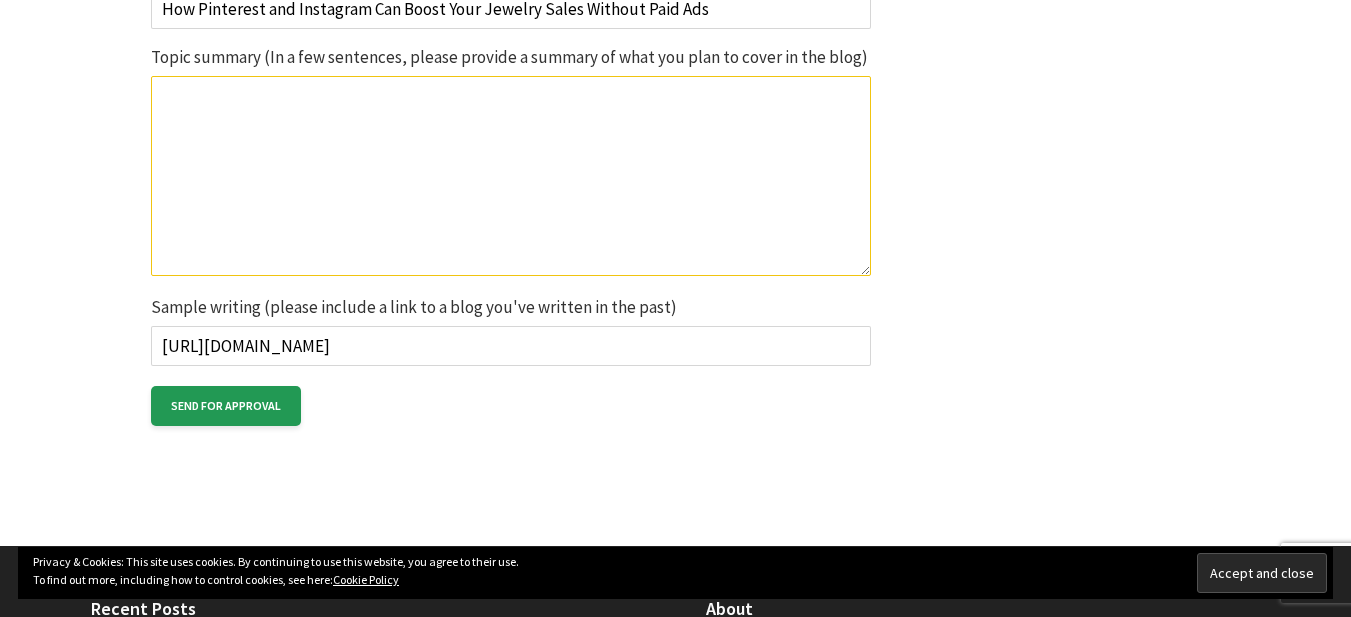 click on "https://maxnews.org.uk/18k-gold-plated-bracelets/" at bounding box center [511, 346] 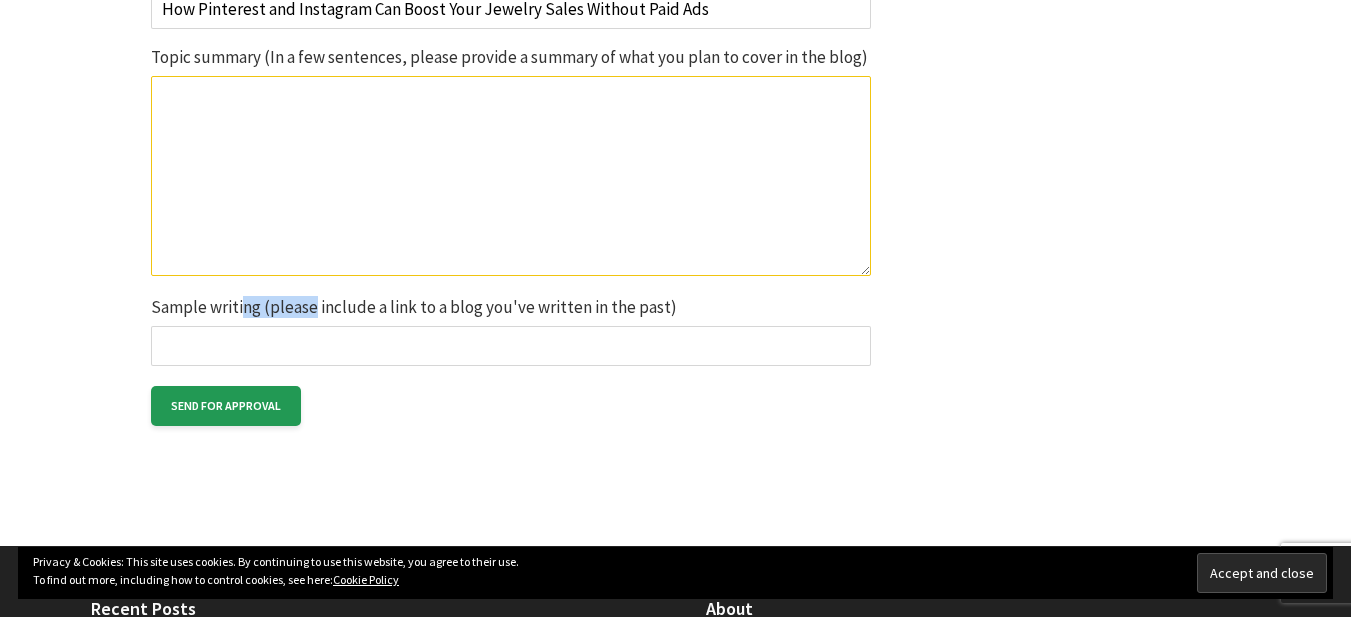 drag, startPoint x: 235, startPoint y: 308, endPoint x: 395, endPoint y: 298, distance: 160.3122 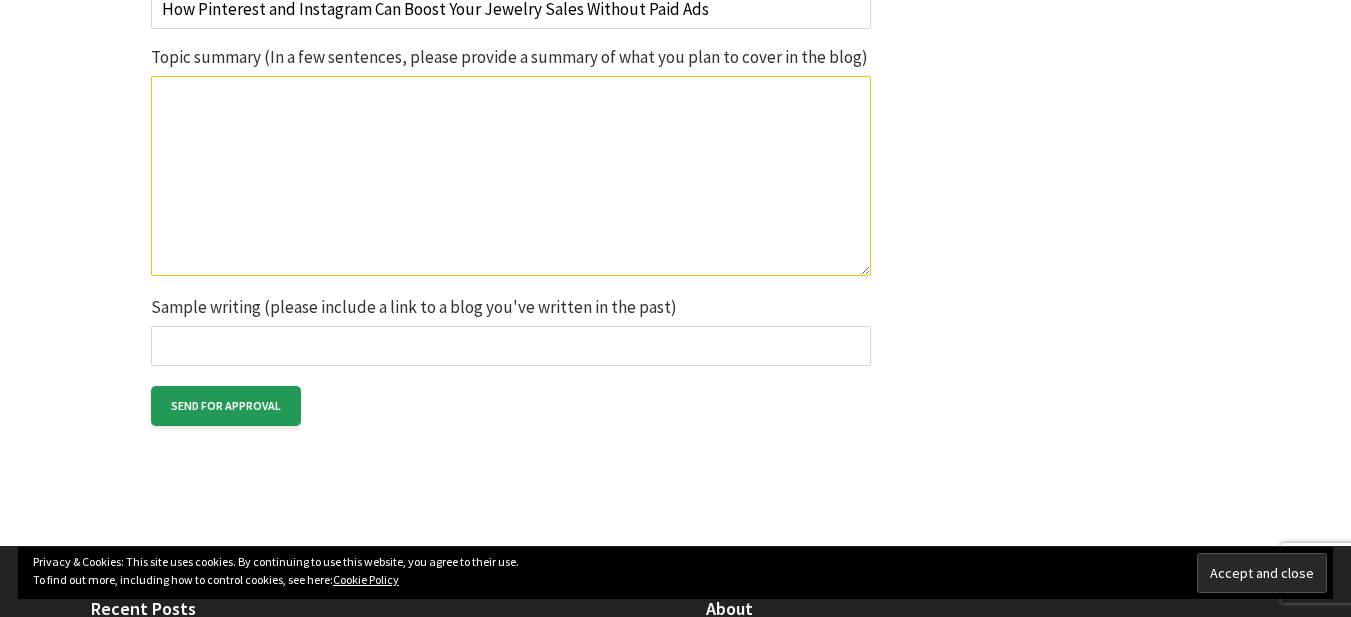 click on "Sample writing (please include a link to a blog you've written in the past)" at bounding box center [511, 332] 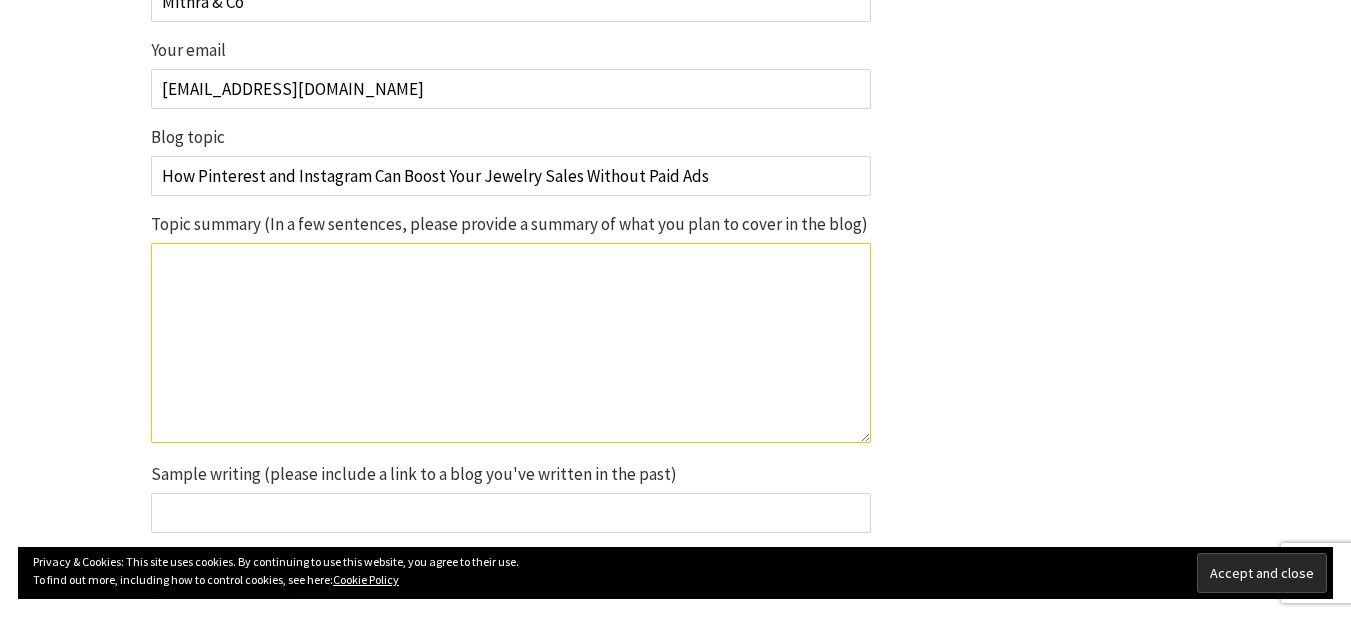 scroll, scrollTop: 2000, scrollLeft: 0, axis: vertical 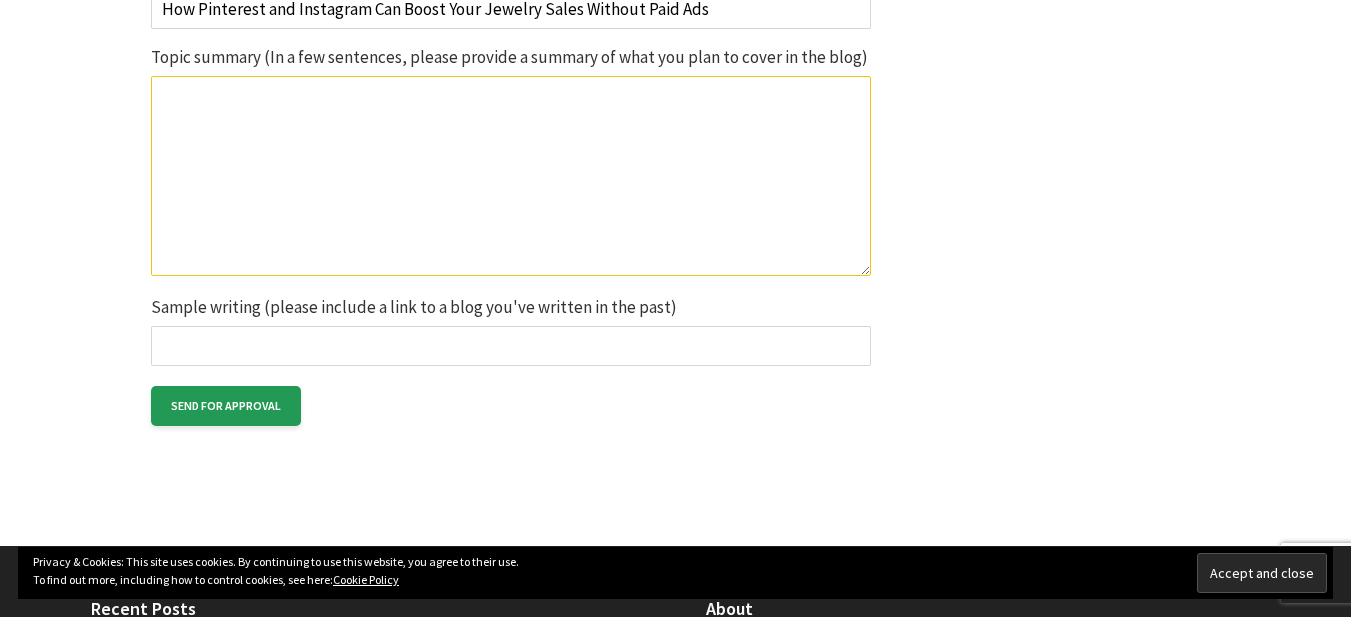 paste on "https://maxnews.org.uk/18k-gold-plated-bracelets/" 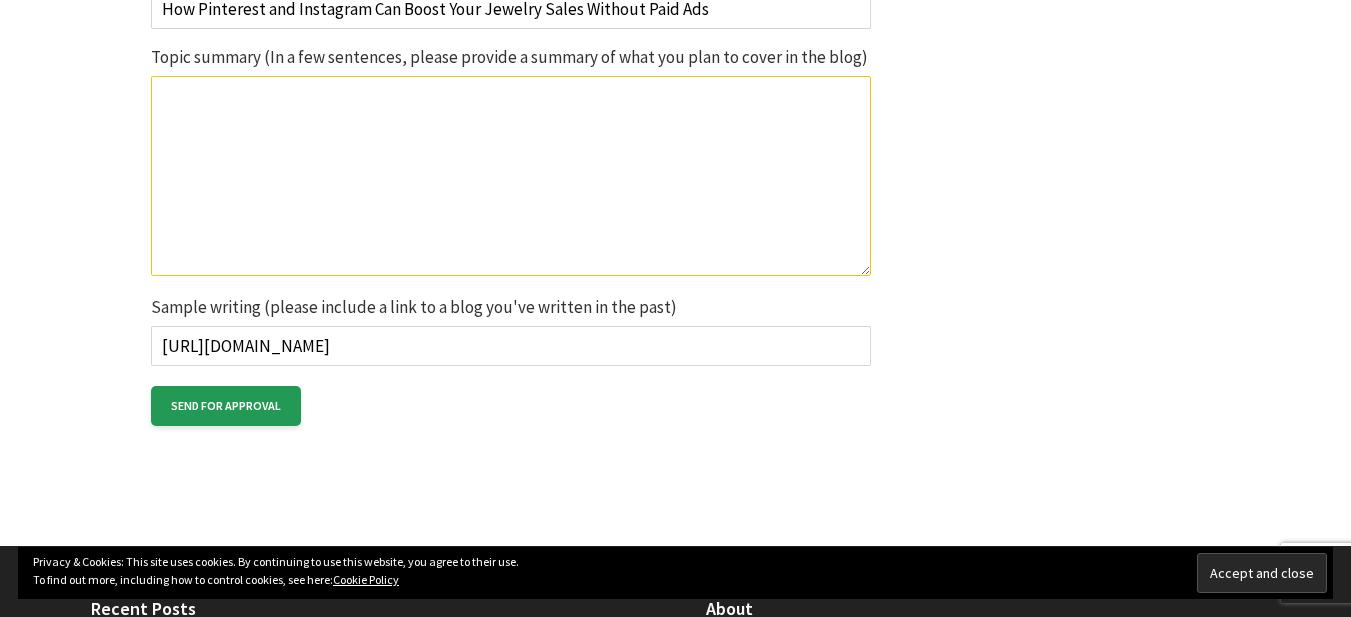 type on "https://maxnews.org.uk/18k-gold-plated-bracelets/" 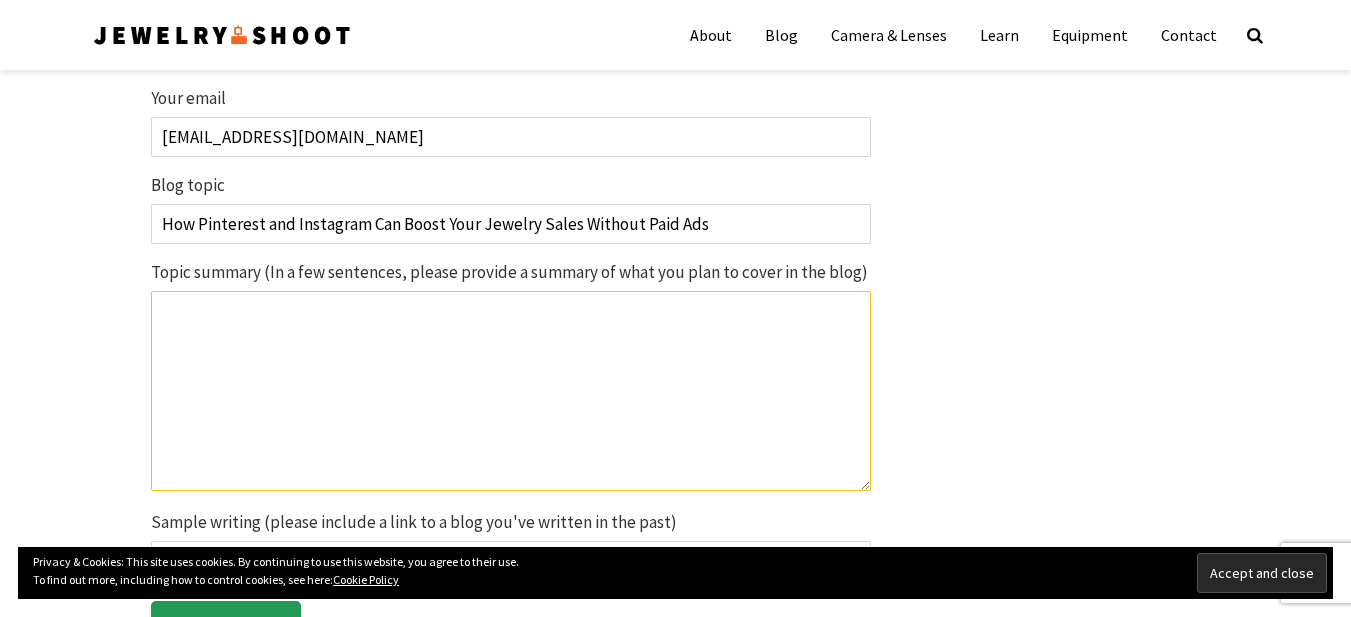 scroll, scrollTop: 1833, scrollLeft: 0, axis: vertical 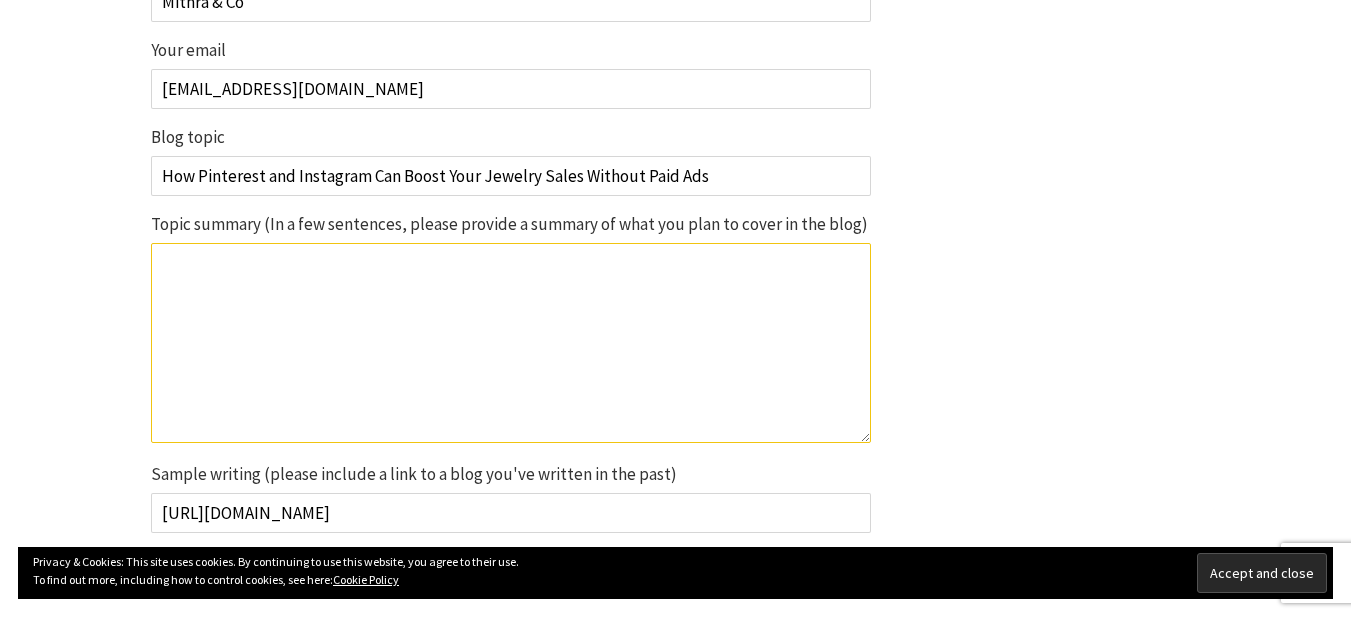 click on "Topic summary (In a few sentences, please provide a summary of what you plan to cover in the blog)
The field is required." at bounding box center (511, 343) 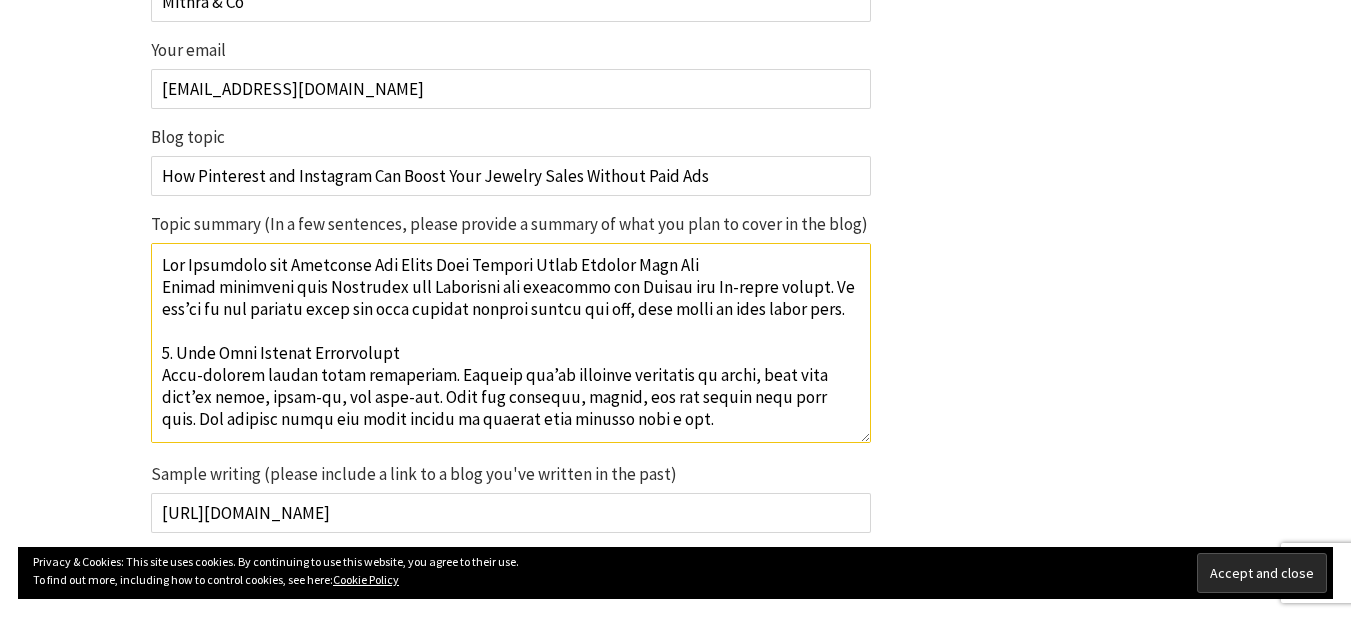 scroll, scrollTop: 570, scrollLeft: 0, axis: vertical 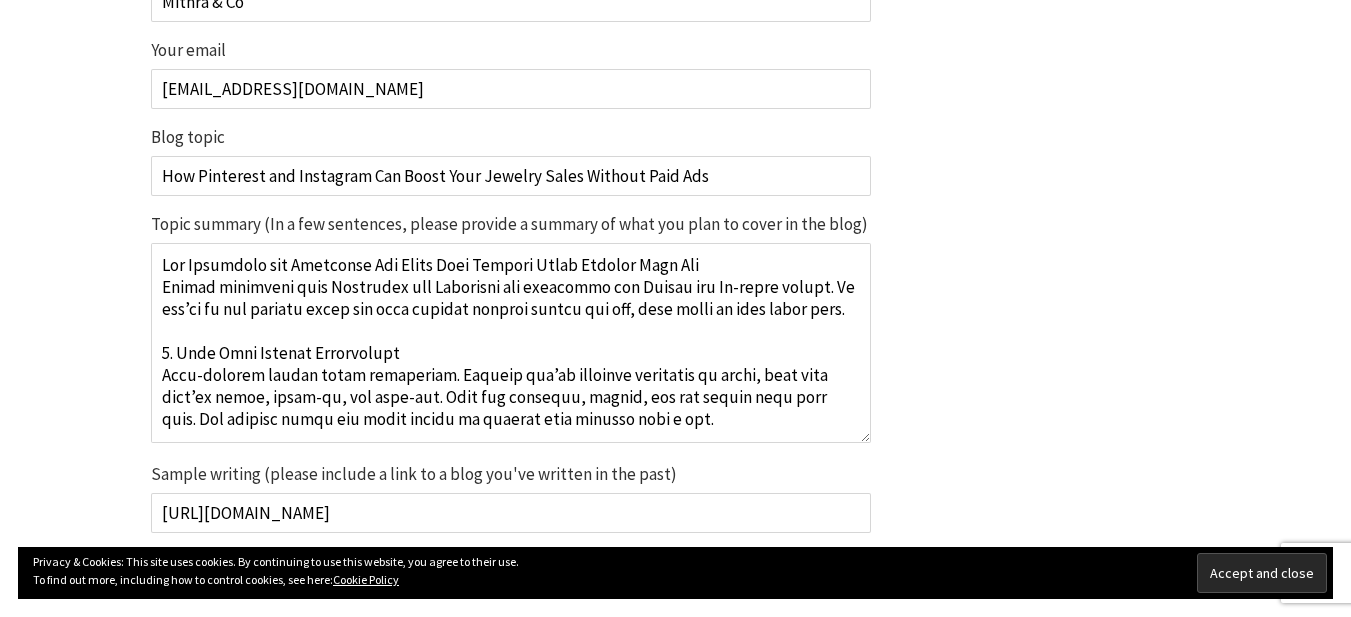 click on "Topic summary (In a few sentences, please provide a summary of what you plan to cover in the blog)" at bounding box center [511, 343] 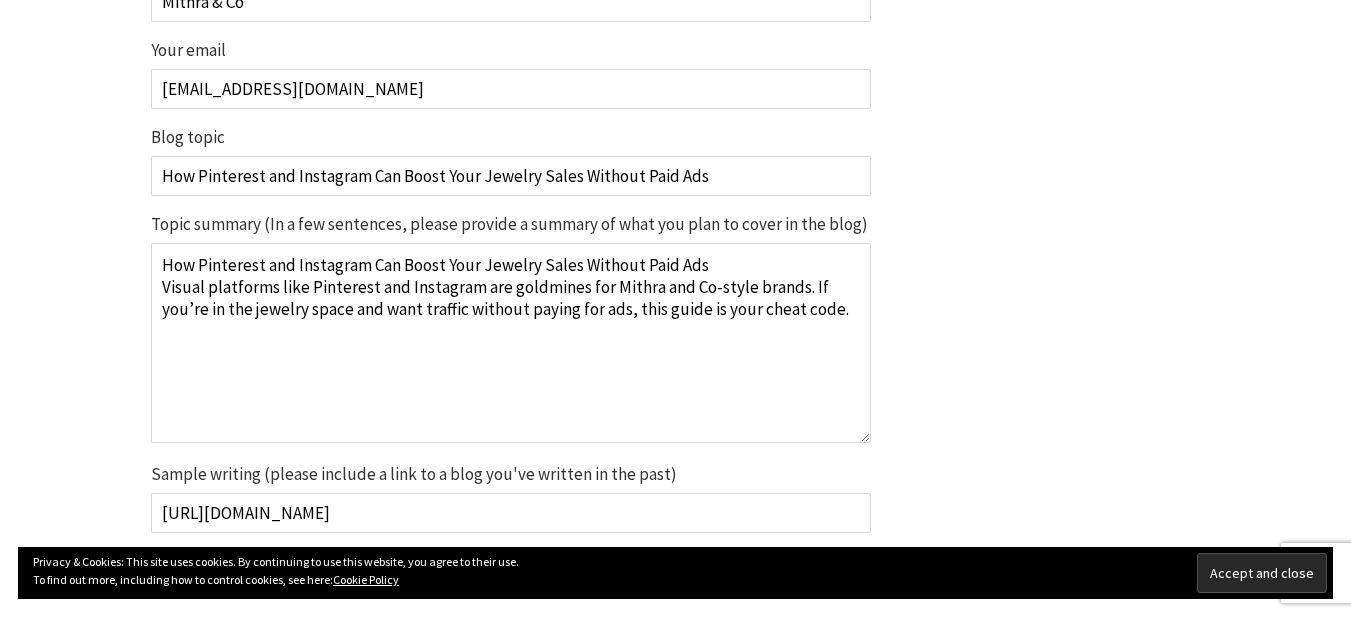 scroll, scrollTop: 0, scrollLeft: 0, axis: both 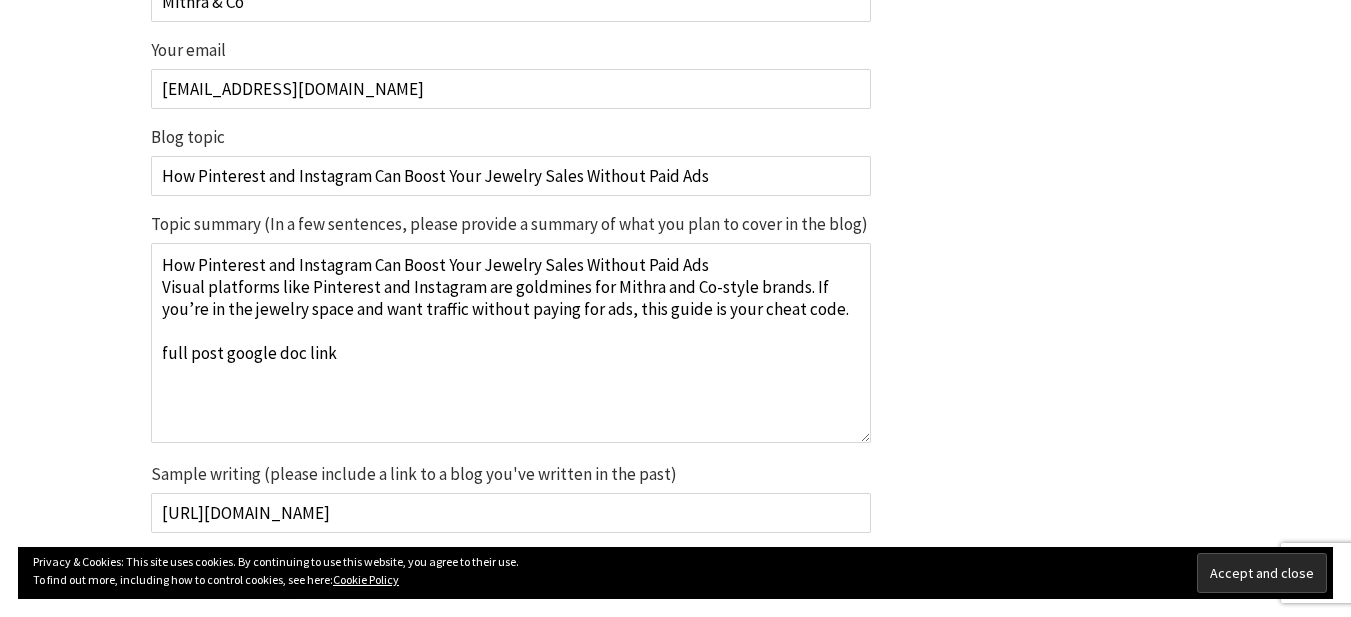 paste on "https://docs.google.com/document/d/12ValNMKz15kFXQS-pSIxnMpS4X4ea9CZ57W9vkFib-I/edit?usp=sharing" 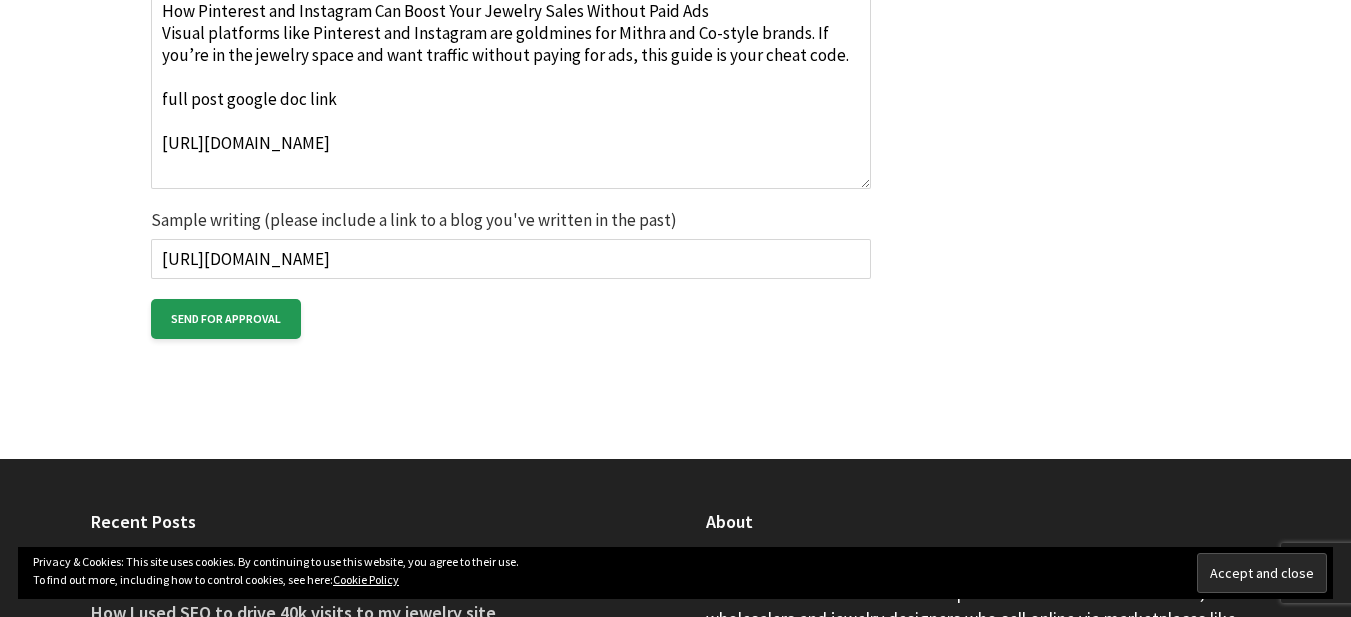 scroll, scrollTop: 2167, scrollLeft: 0, axis: vertical 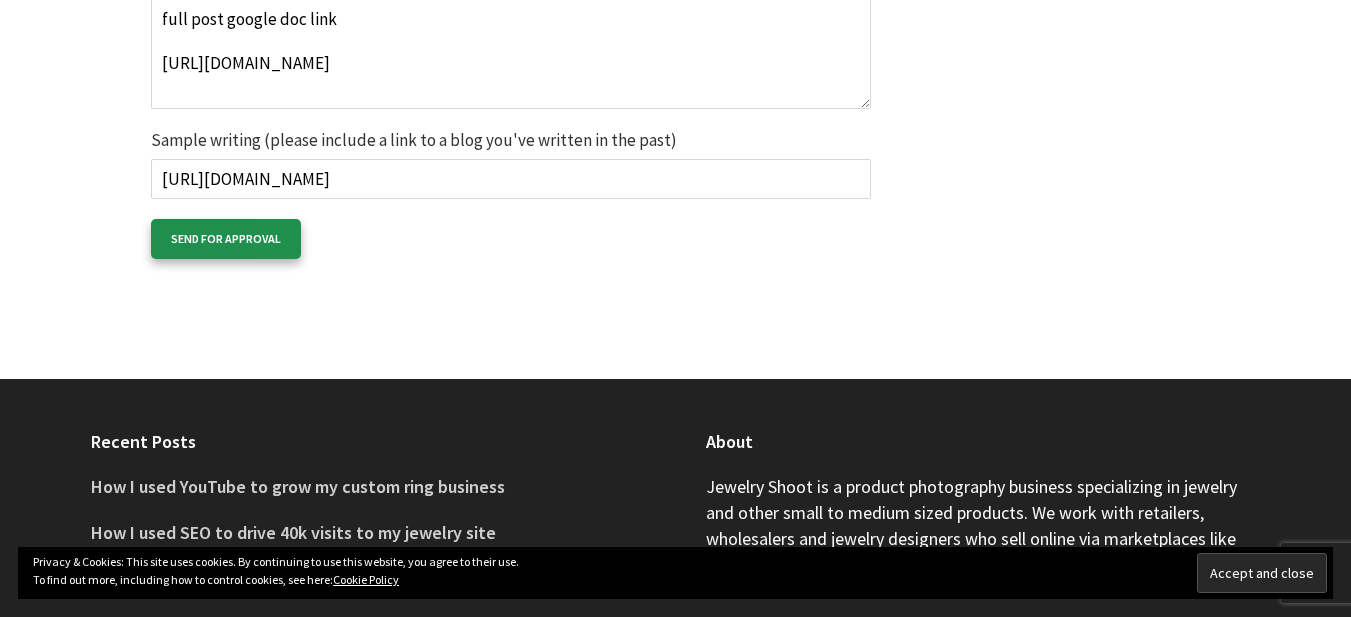 type on "How Pinterest and Instagram Can Boost Your Jewelry Sales Without Paid Ads
Visual platforms like Pinterest and Instagram are goldmines for Mithra and Co-style brands. If you’re in the jewelry space and want traffic without paying for ads, this guide is your cheat code.
full post google doc link
https://docs.google.com/document/d/12ValNMKz15kFXQS-pSIxnMpS4X4ea9CZ57W9vkFib-I/edit?usp=sharing" 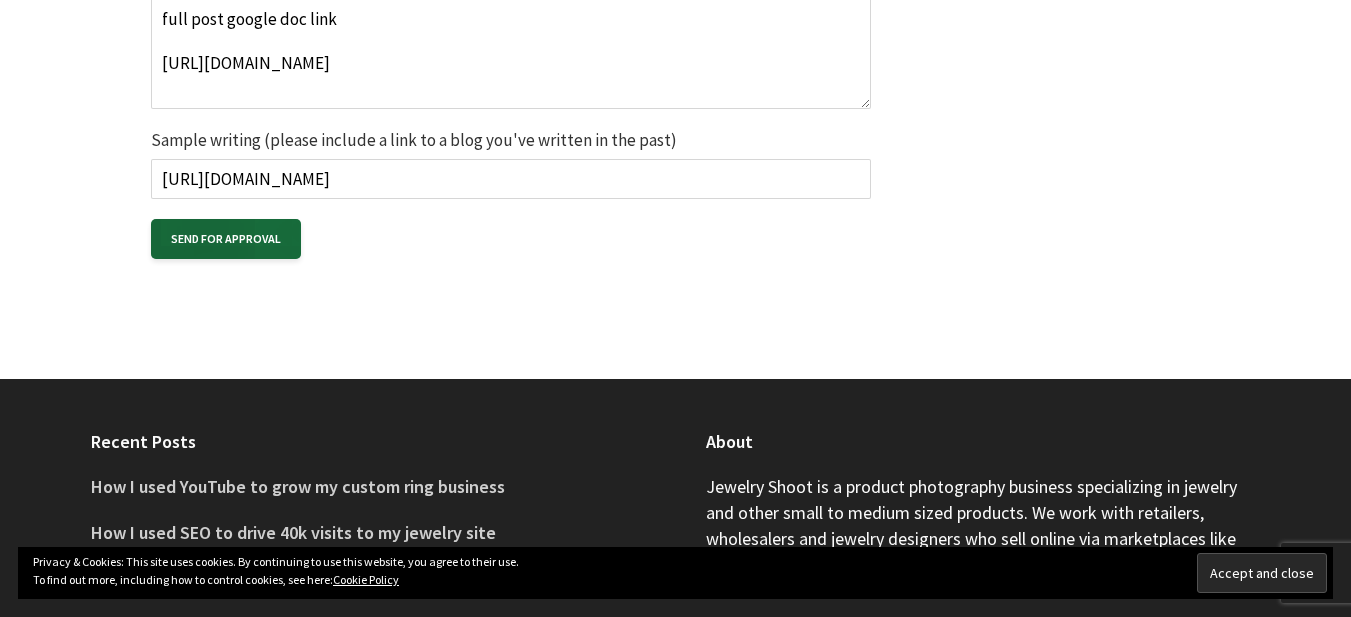 click on "Send for approval" at bounding box center [226, 239] 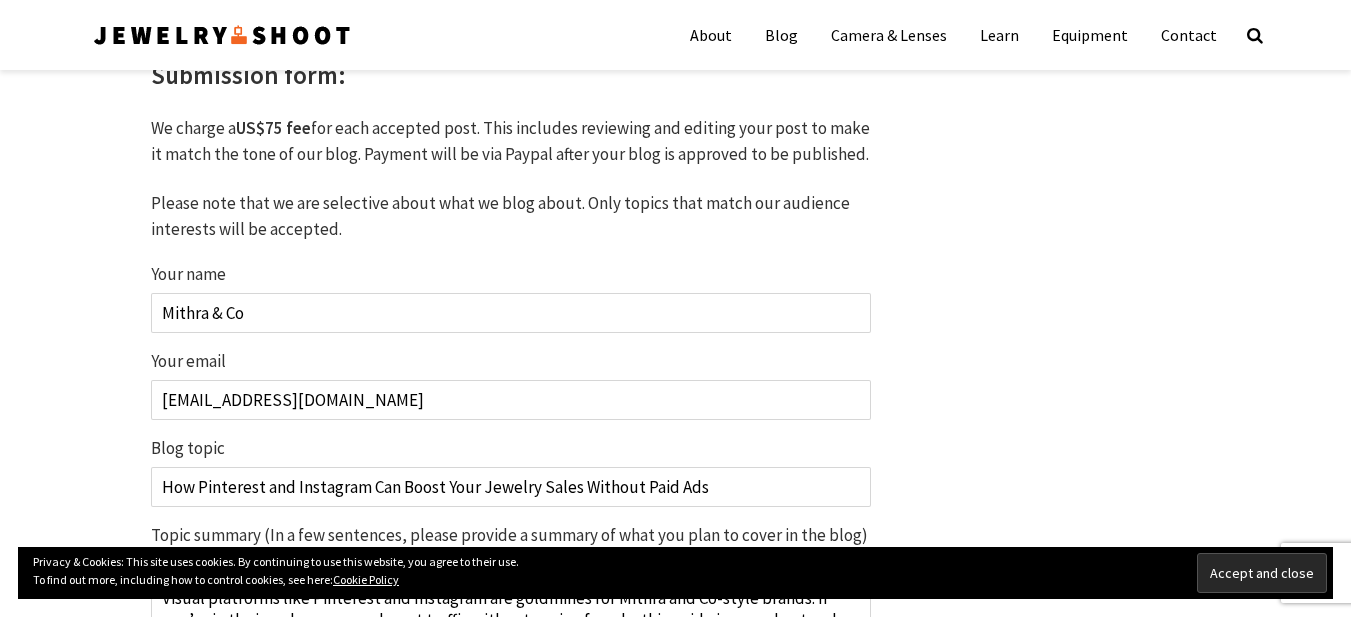 scroll, scrollTop: 1451, scrollLeft: 0, axis: vertical 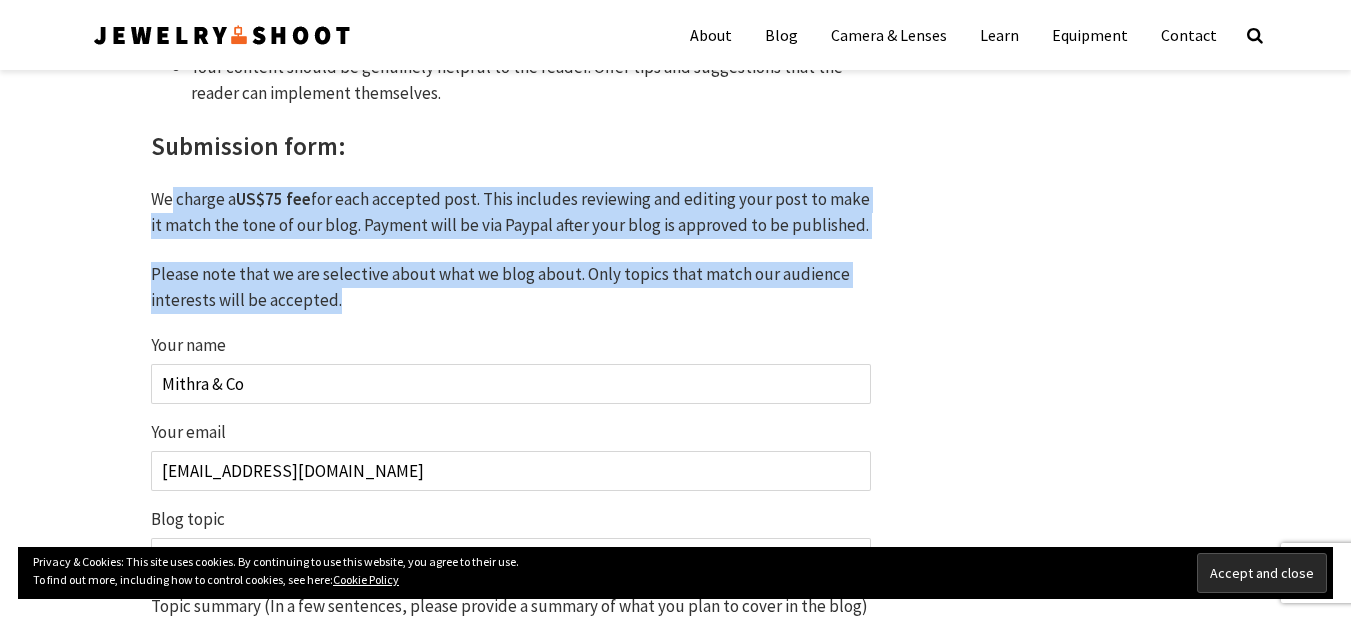 drag, startPoint x: 190, startPoint y: 199, endPoint x: 337, endPoint y: 300, distance: 178.35358 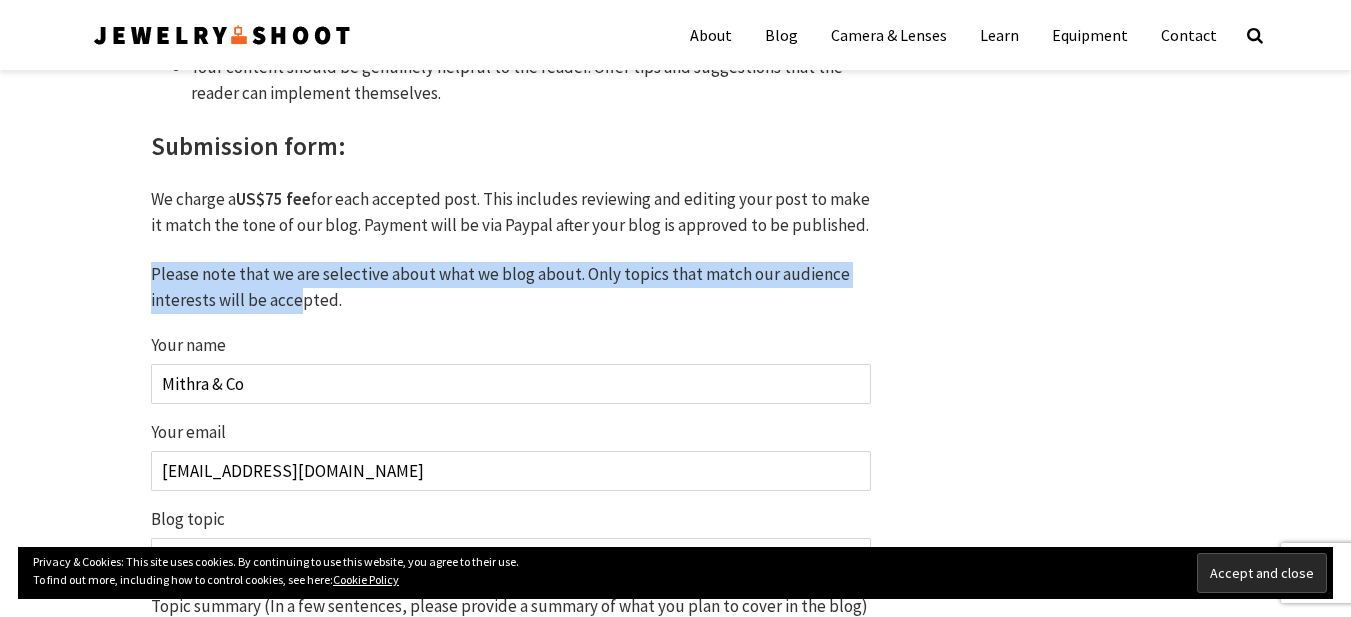 drag, startPoint x: 180, startPoint y: 254, endPoint x: 297, endPoint y: 299, distance: 125.35549 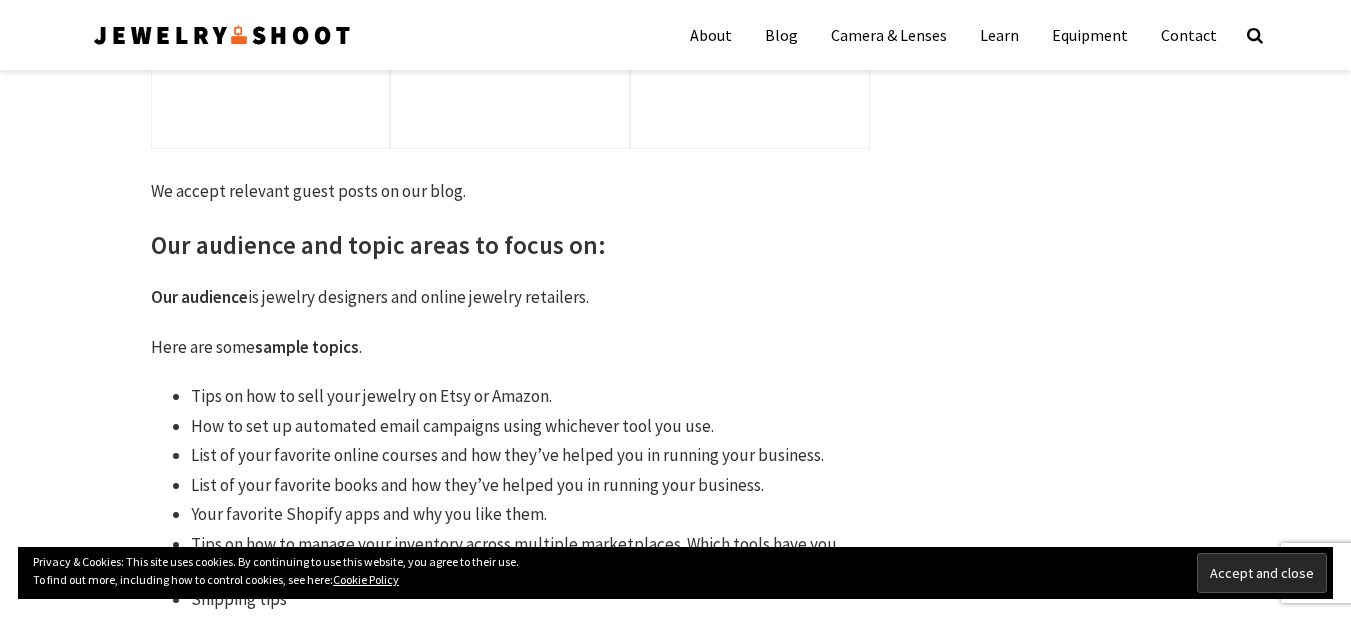 scroll, scrollTop: 451, scrollLeft: 0, axis: vertical 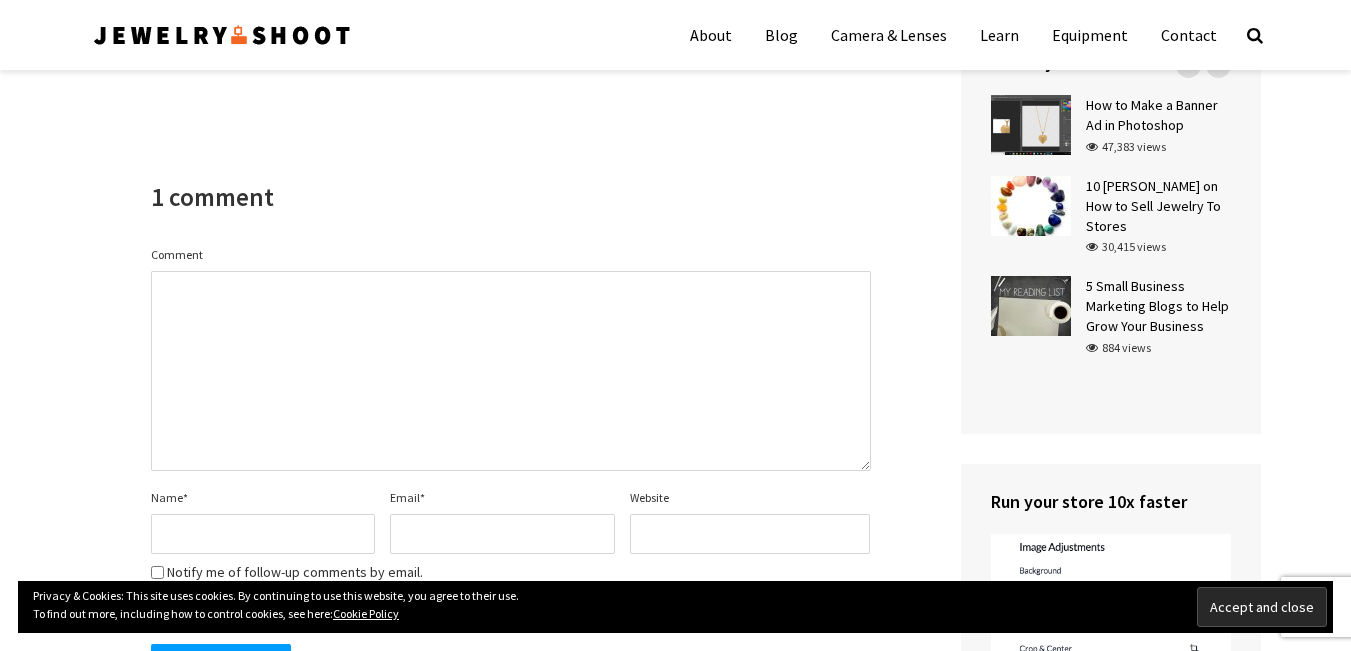 click on "Comment" at bounding box center [511, 371] 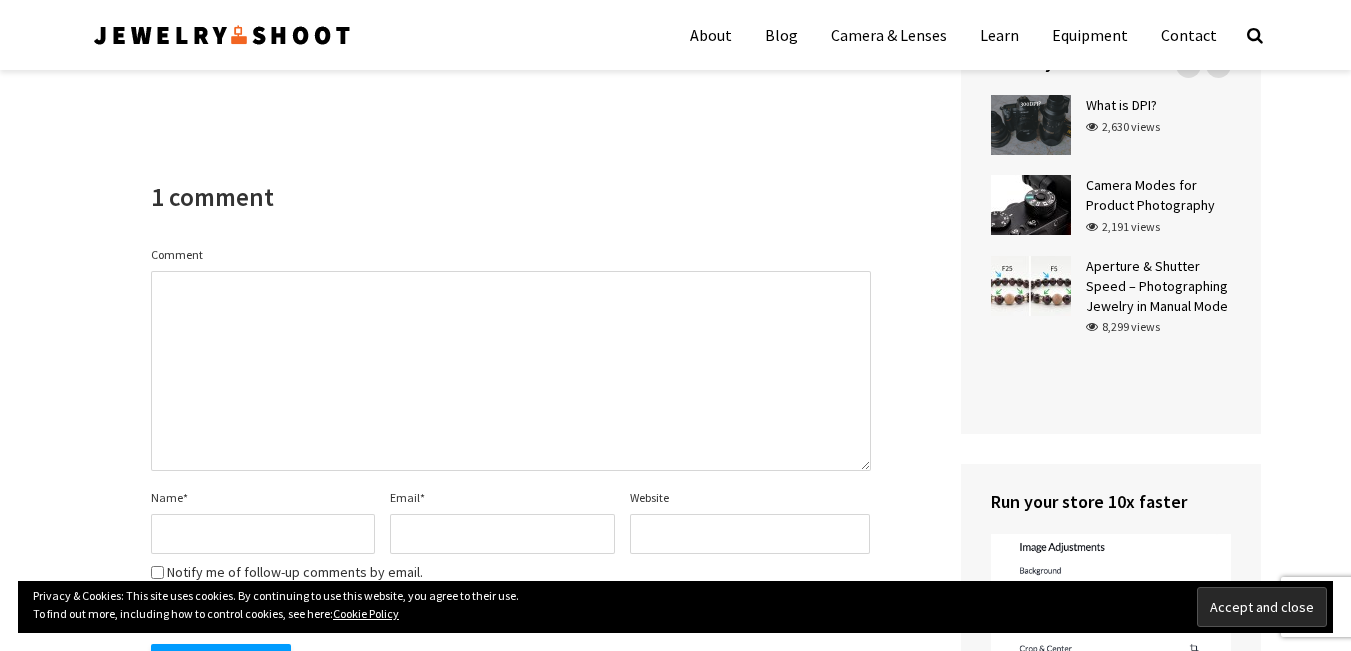 click on "1 comment
Cancel reply Comment Name  *
Email  *
Website
Notify me of follow-up comments by email.   Notify me of new posts by email. Submit Comment
Δ
Bijuterias   says:
February 25, 2018 at 3:10 am
Parabéns pelo seu artigo, gostaria nas postagem sobre o assunto… abraço
Reply" at bounding box center [511, 542] 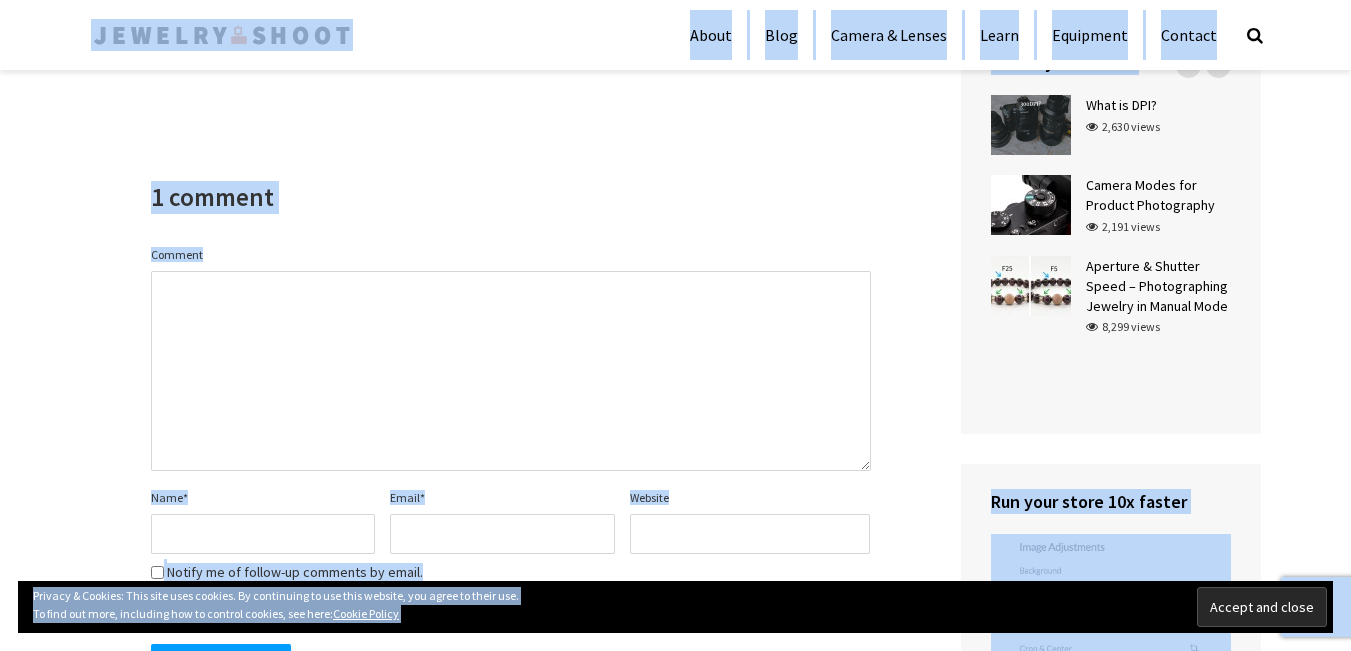 copy on "About
Blog
Camera & Lenses
Learn
Equipment
Contact
Search
About
Blog
Camera & Lenses
Learn
Equipment
Contact
Search
Search
Jewelry Making
Jewelry Making Classes, Courses and Online Tutorials
January 20, 2021 6 min read
Facebook Twitter Pinterest WhatsApp Gmail Share If you want to expand your skills by taking some jewelry making classes but are not sure where to begin, take a look at these courses. We’ve listed some online options as well as in-person courses. The online section below outlines several of the popular courses sites that have a jewelry making section. While online options are a lot cheaper, sometimes it may be worth attending workshops or classes at a local college or university to get hands-on experience. Online Jewelry Making Classes 1. Skillshare (jewelry making) Skillshare  is an online course website that let’s you learn across a variety of topics. They have a jewelry section that has sev..." 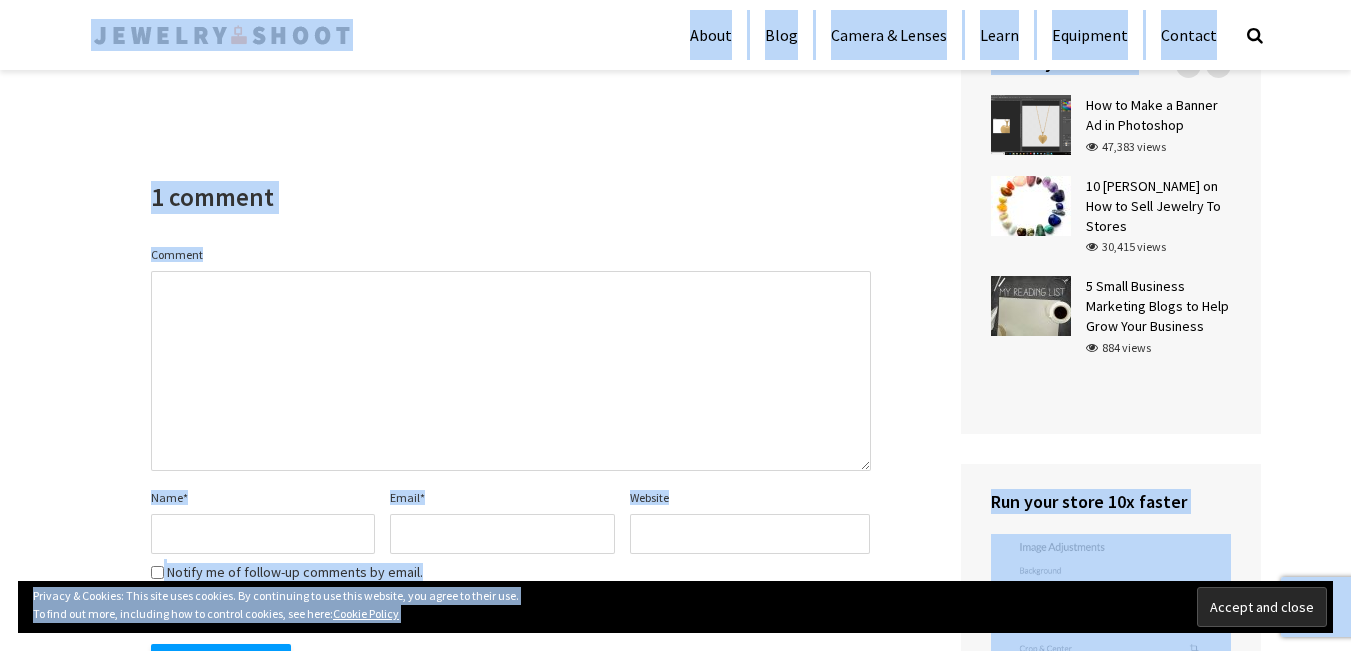 click on "Comment" at bounding box center (511, 371) 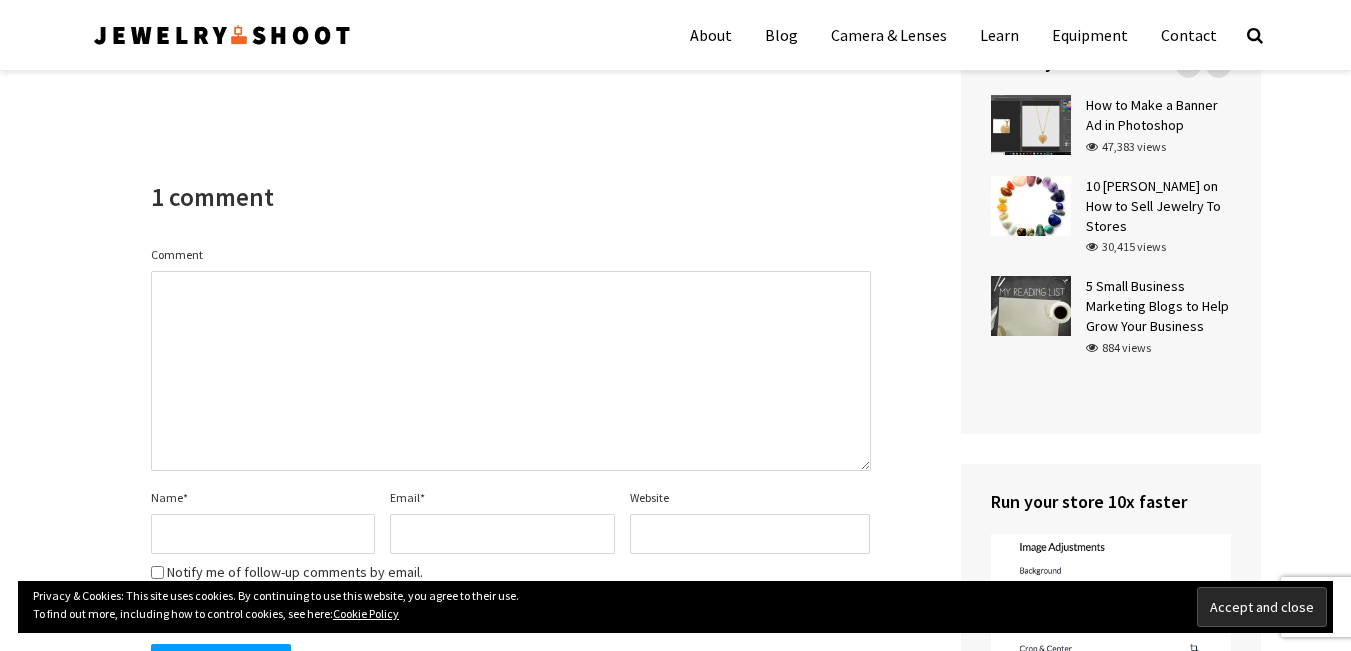 paste on "Loved this detailed roundup of jewelry making classes — super helpful for beginners and aspiring designers alike! Online platforms are truly changing how skills are learned today. If you're someone who enjoys hands-on creativity and are looking for affordable, aesthetic options to pair with your designs, check out this
<a href="https://mithraandco.com/collections/bracelets" title="Explore waterproof and durable 18k gold-plated bracelets by Mithra and Co">bracelet collection</a>
that’s perfect for both daily wear and custom styling inspiration." 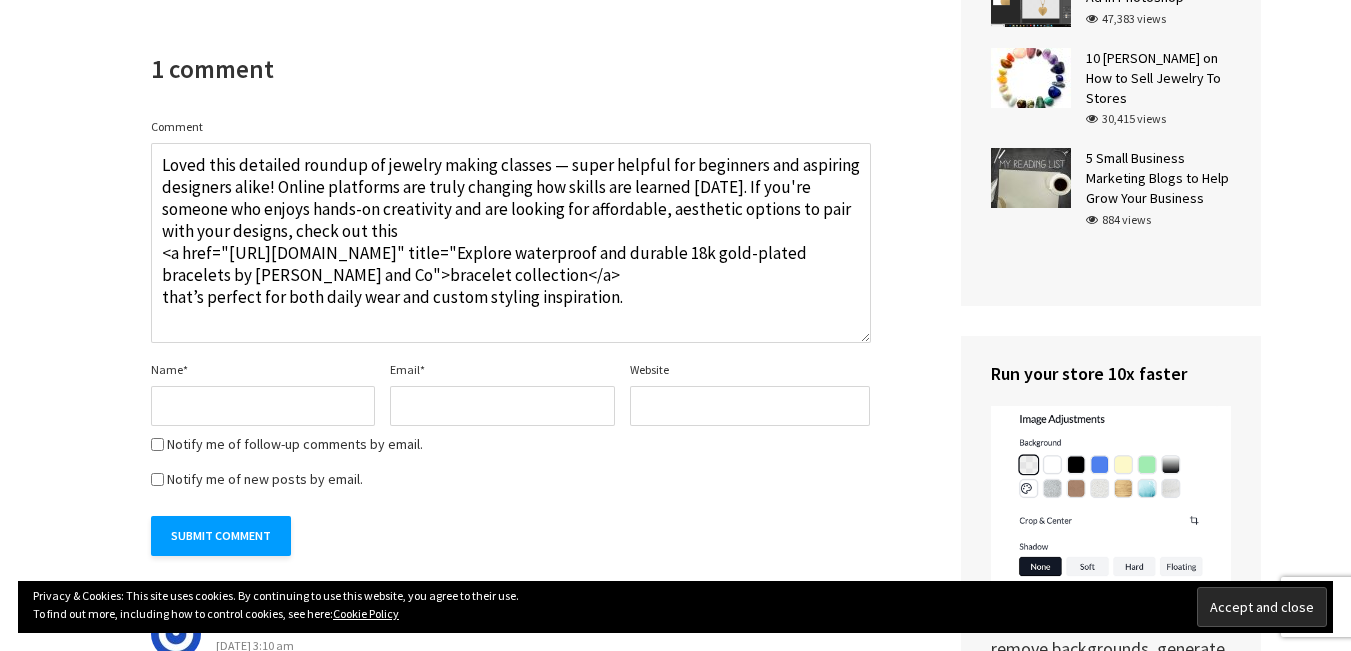 scroll, scrollTop: 4167, scrollLeft: 0, axis: vertical 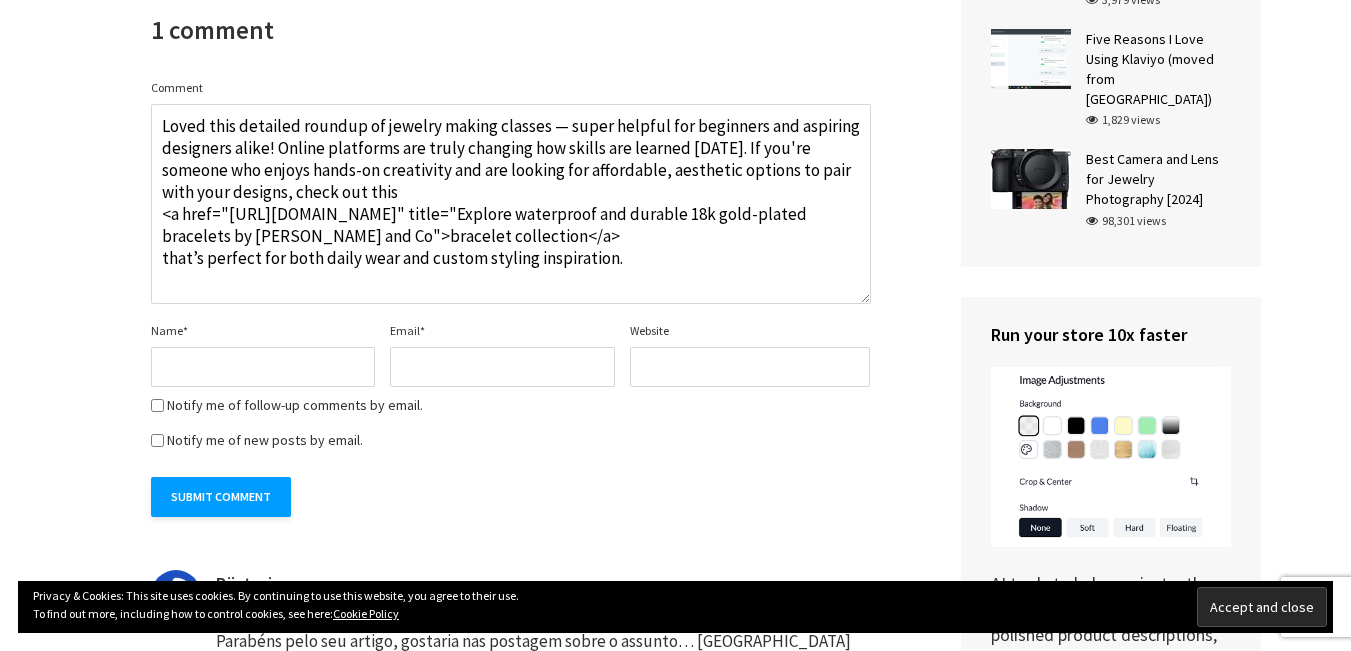 type on "Loved this detailed roundup of jewelry making classes — super helpful for beginners and aspiring designers alike! Online platforms are truly changing how skills are learned today. If you're someone who enjoys hands-on creativity and are looking for affordable, aesthetic options to pair with your designs, check out this
<a href="https://mithraandco.com/collections/bracelets" title="Explore waterproof and durable 18k gold-plated bracelets by Mithra and Co">bracelet collection</a>
that’s perfect for both daily wear and custom styling inspiration." 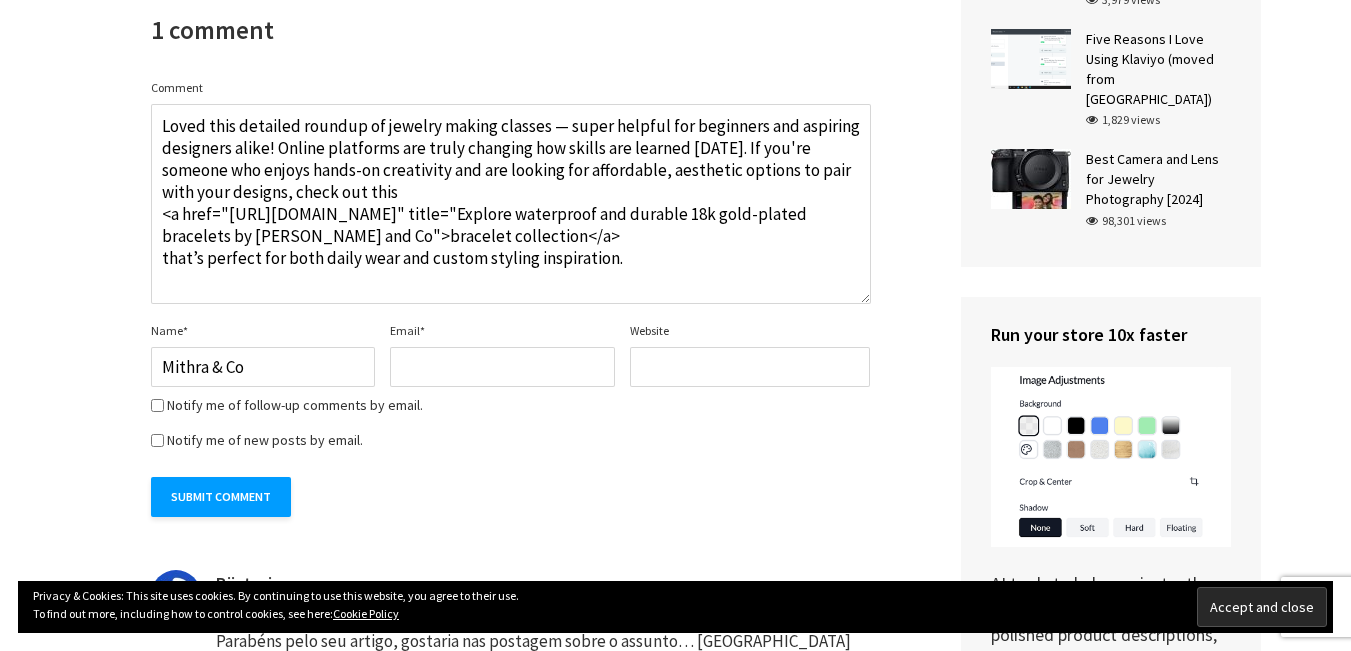 click on "Email  *" at bounding box center (502, 367) 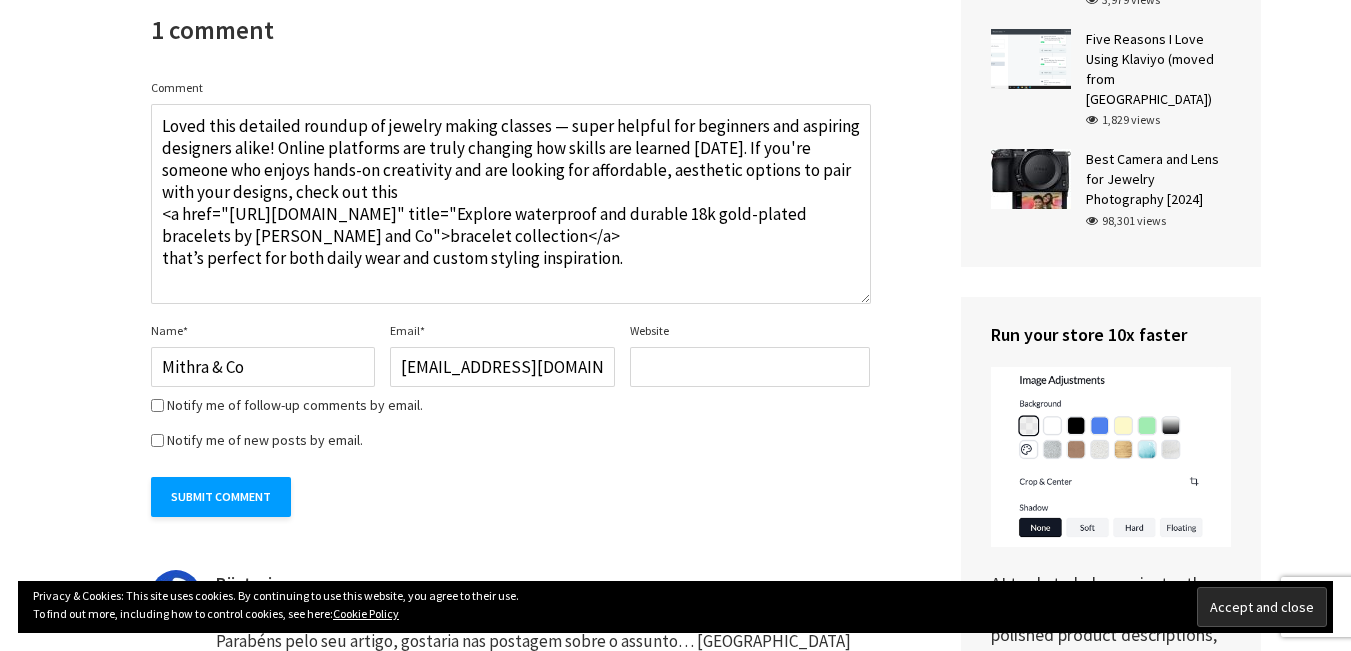 click on "Website" at bounding box center (750, 367) 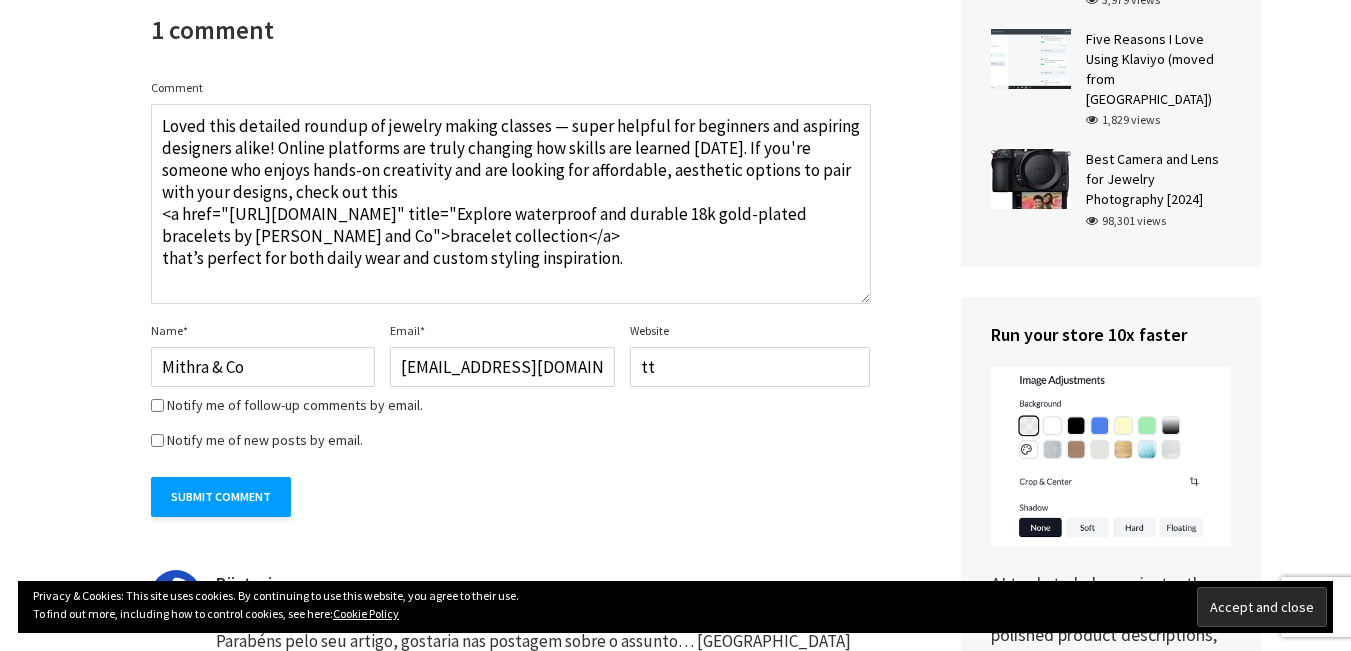 type on "t" 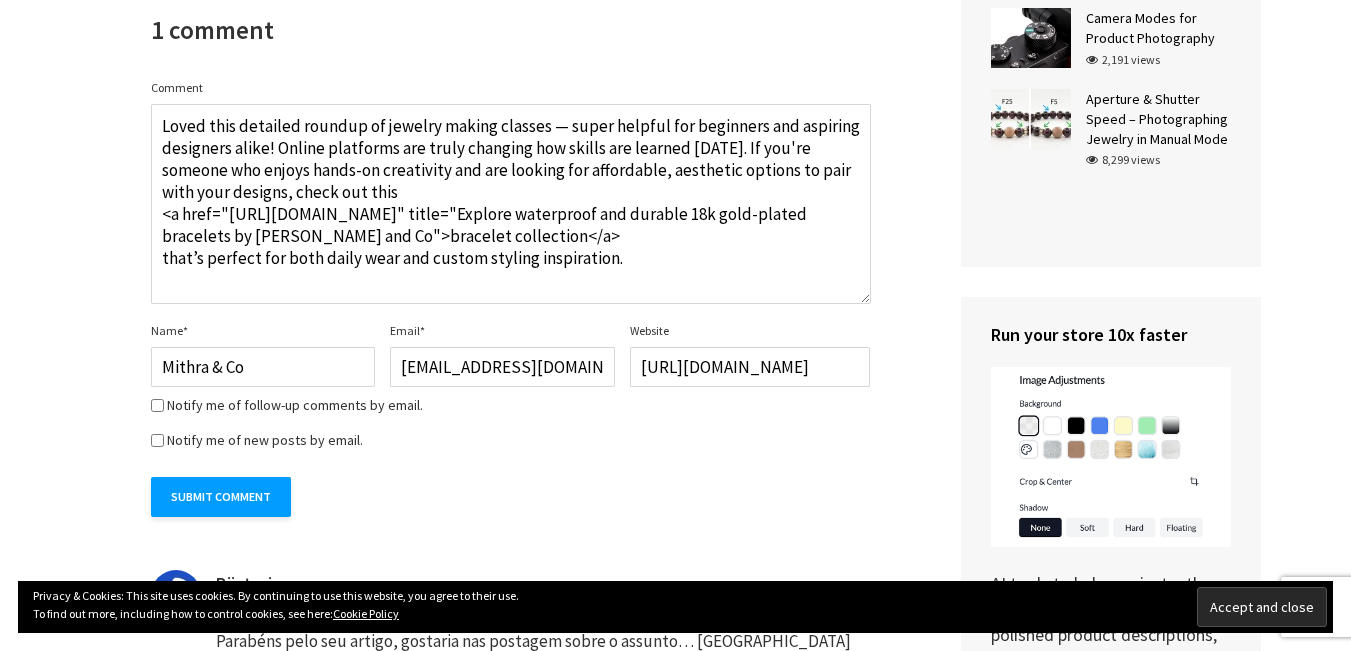 type on "https://mithraandco.com" 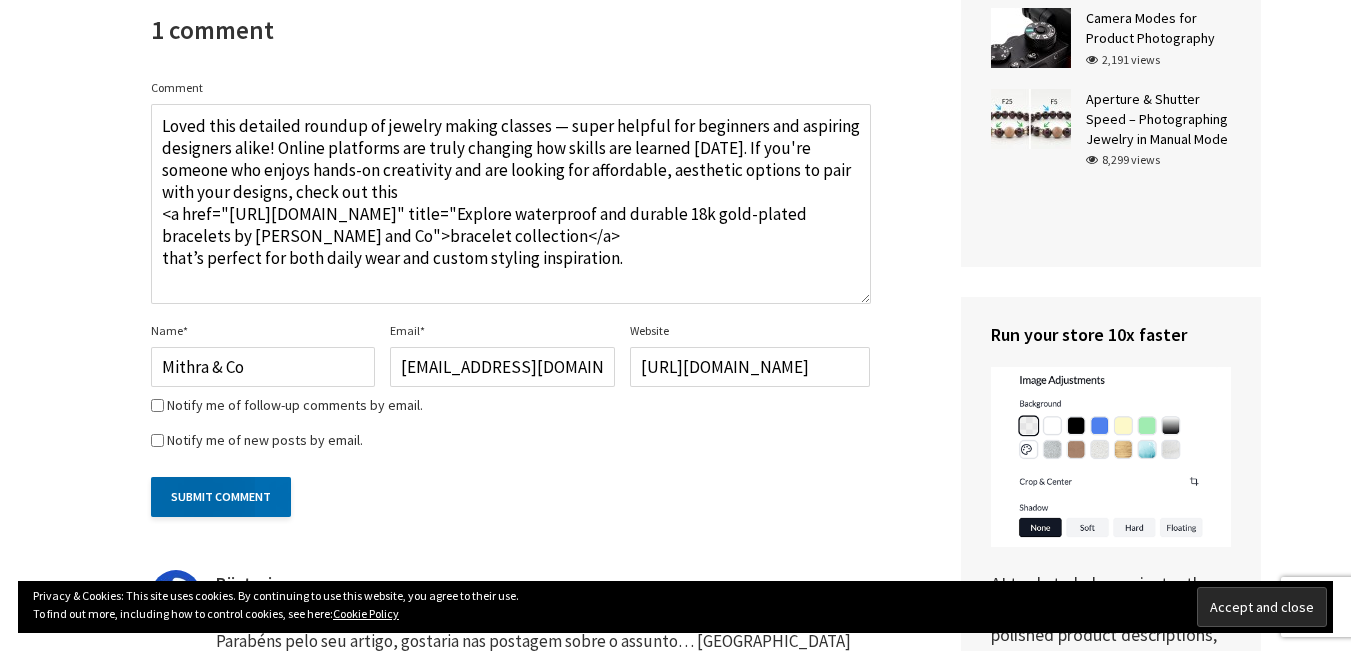 click on "Submit Comment" at bounding box center [221, 497] 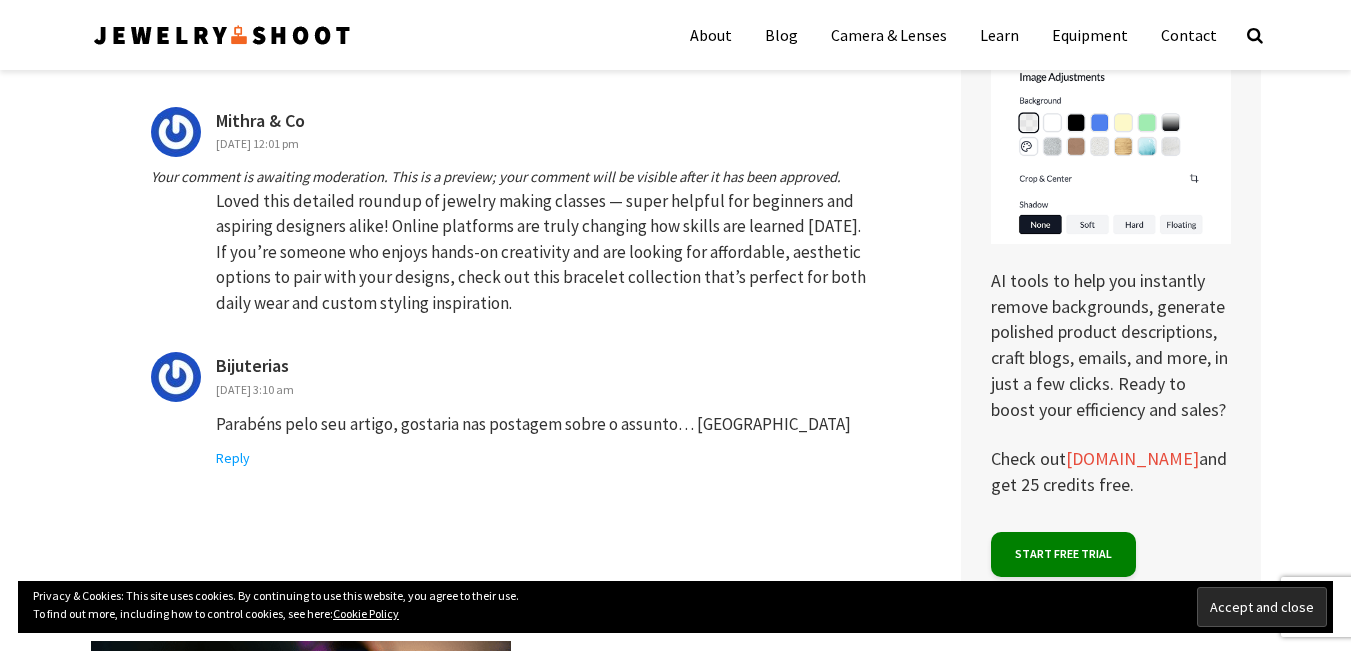scroll, scrollTop: 4590, scrollLeft: 0, axis: vertical 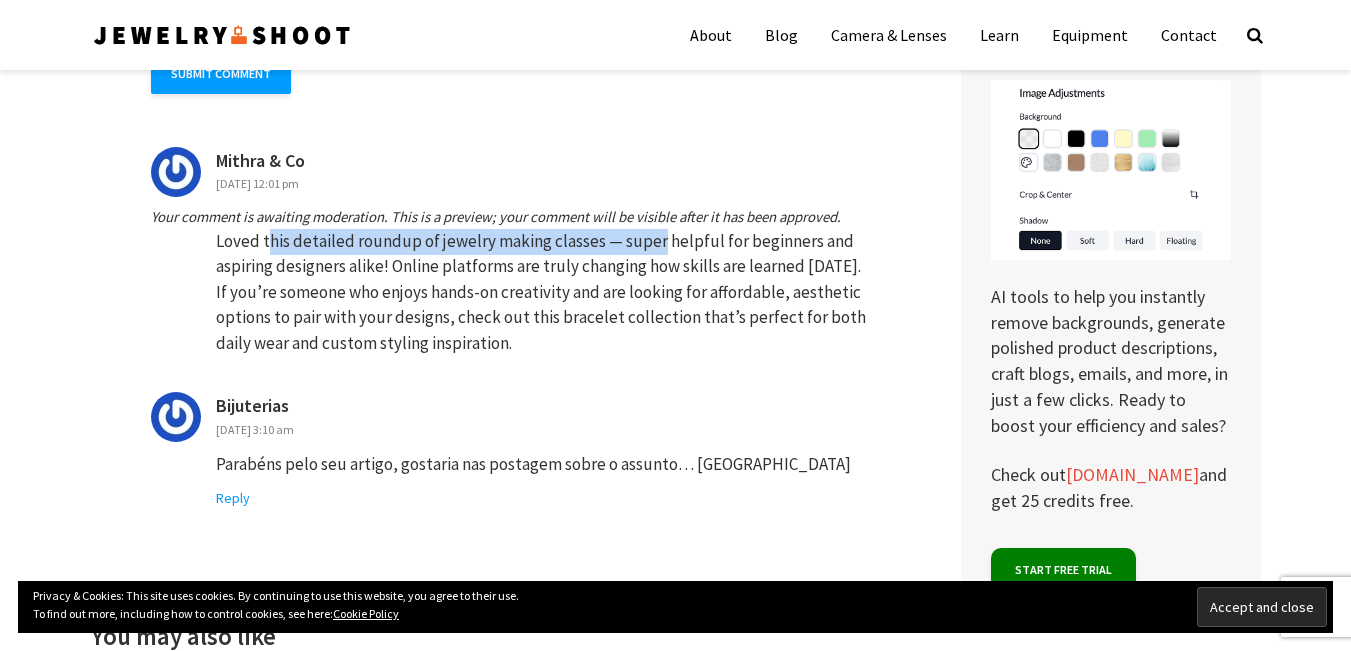 drag, startPoint x: 224, startPoint y: 214, endPoint x: 662, endPoint y: 216, distance: 438.00458 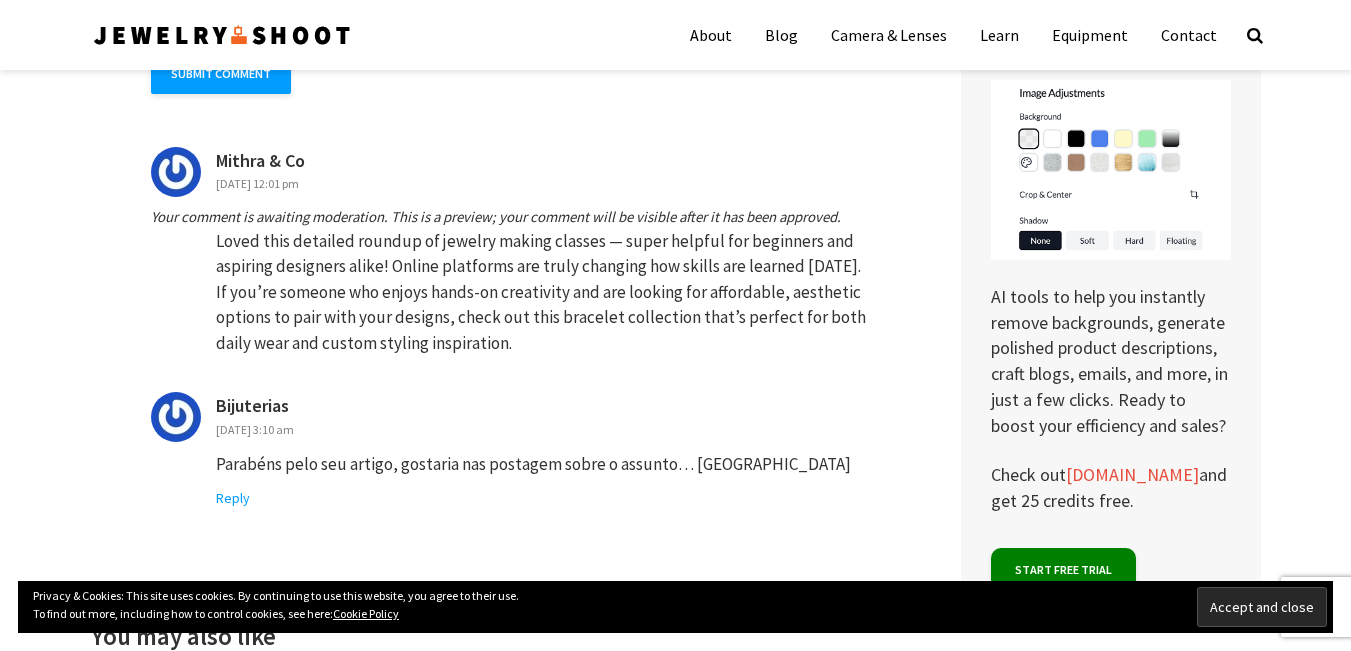 click on "Loved this detailed roundup of jewelry making classes — super helpful for beginners and aspiring designers alike! Online platforms are truly changing how skills are learned [DATE]. If you’re someone who enjoys hands-on creativity and are looking for affordable, aesthetic options to pair with your designs, check out this
bracelet collection
that’s perfect for both daily wear and custom styling inspiration." at bounding box center [543, 293] 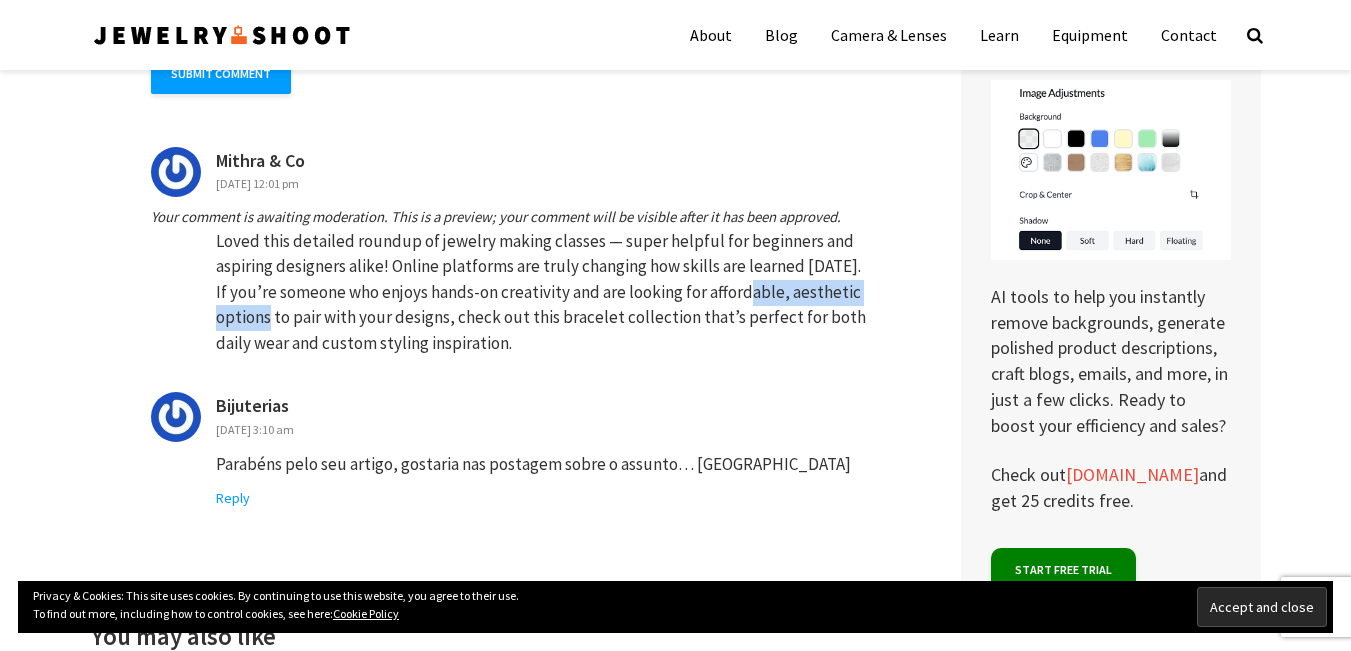drag, startPoint x: 610, startPoint y: 267, endPoint x: 232, endPoint y: 298, distance: 379.26904 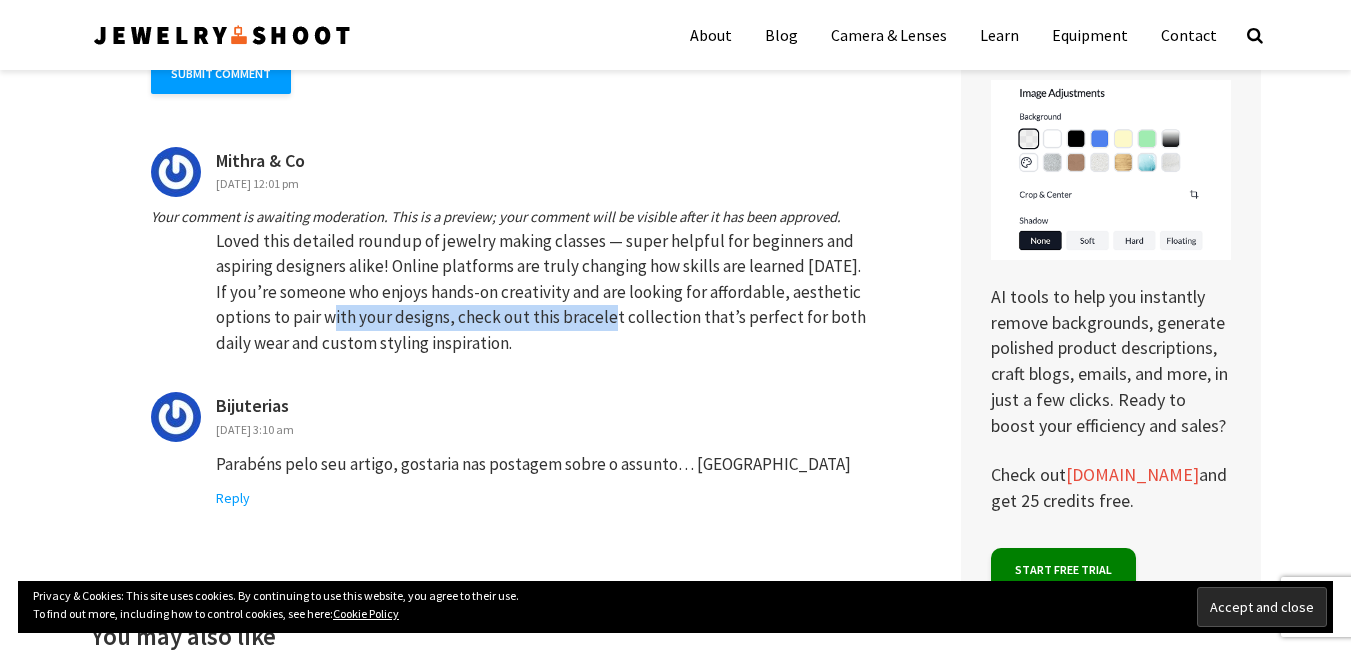 drag, startPoint x: 300, startPoint y: 298, endPoint x: 571, endPoint y: 298, distance: 271 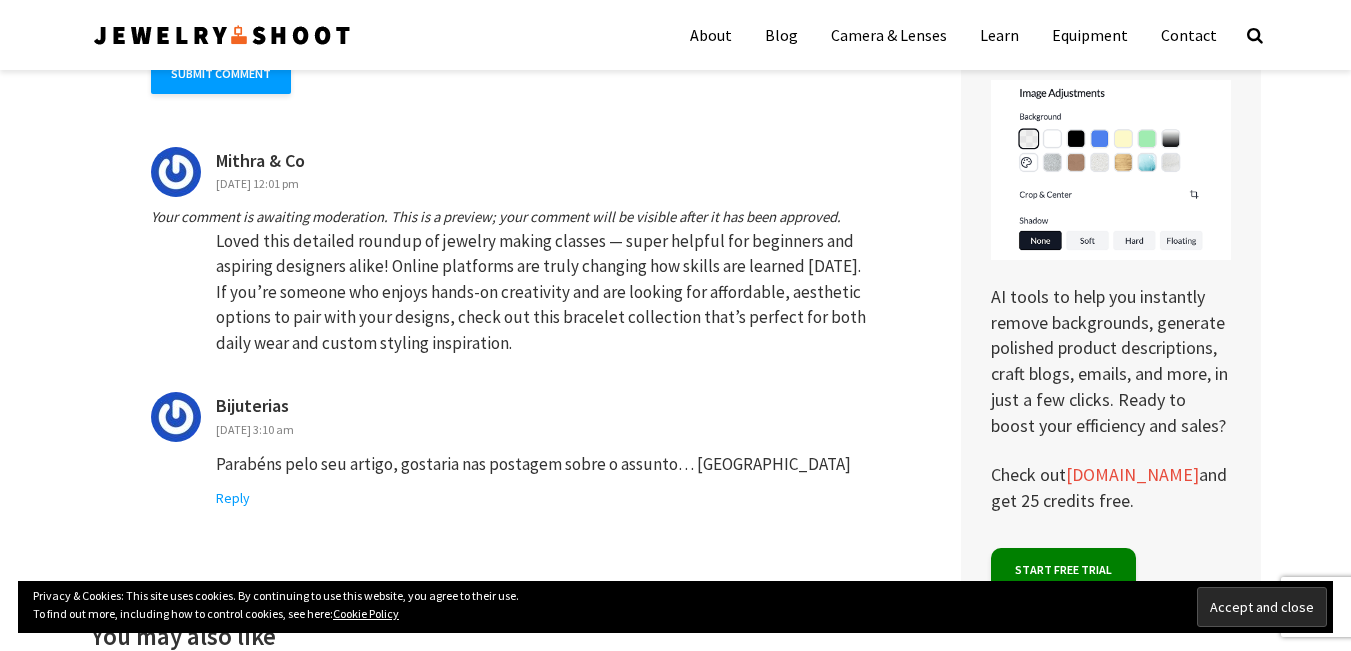 click on "Loved this detailed roundup of jewelry making classes — super helpful for beginners and aspiring designers alike! Online platforms are truly changing how skills are learned [DATE]. If you’re someone who enjoys hands-on creativity and are looking for affordable, aesthetic options to pair with your designs, check out this
bracelet collection
that’s perfect for both daily wear and custom styling inspiration." at bounding box center [543, 293] 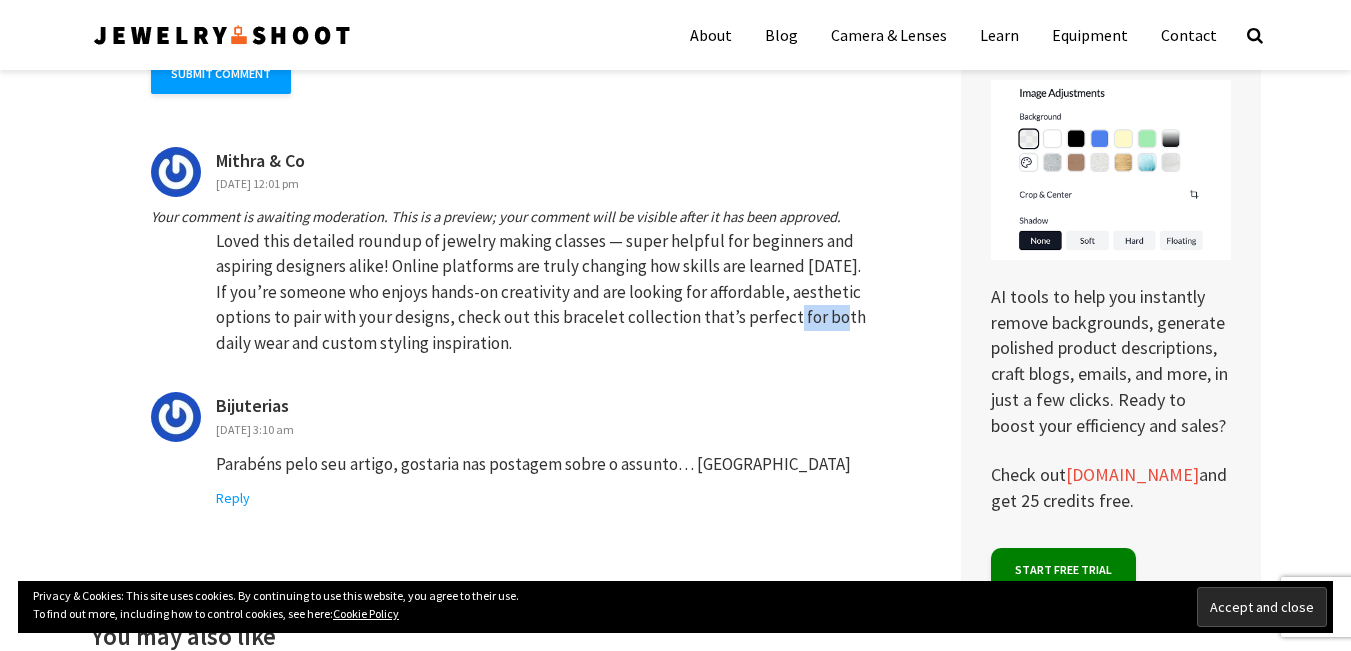 drag, startPoint x: 749, startPoint y: 293, endPoint x: 800, endPoint y: 293, distance: 51 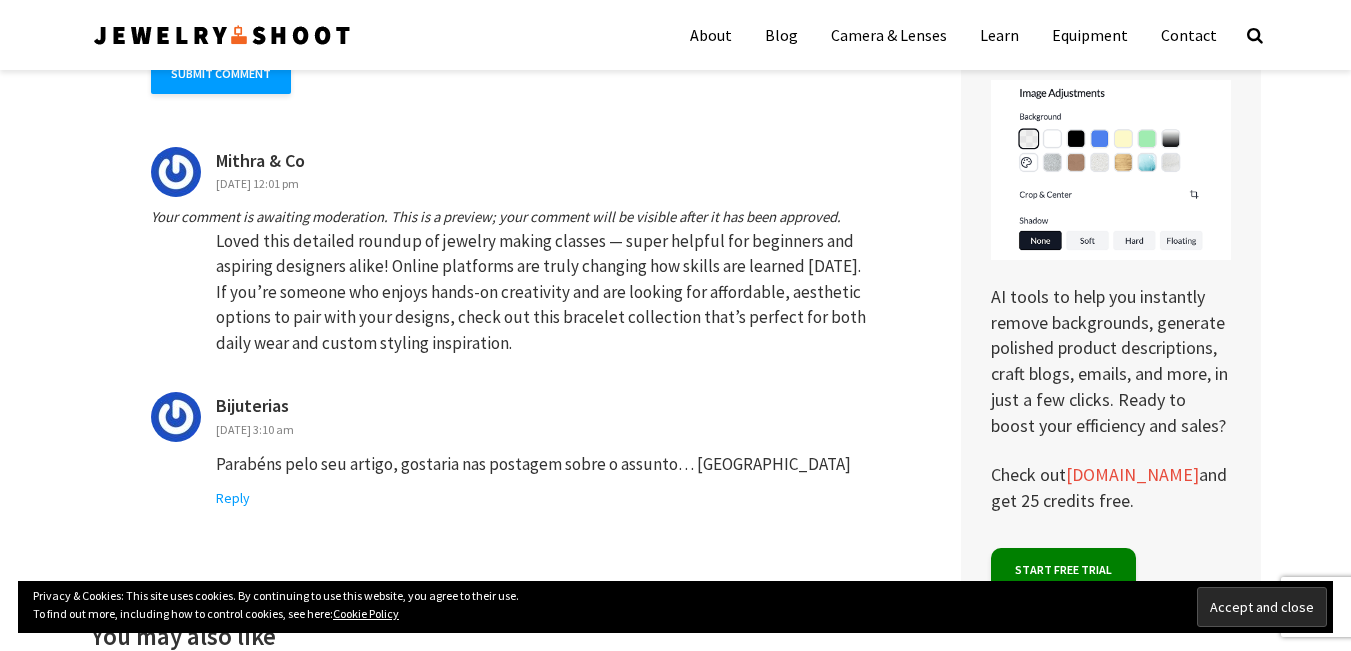 click on "Loved this detailed roundup of jewelry making classes — super helpful for beginners and aspiring designers alike! Online platforms are truly changing how skills are learned [DATE]. If you’re someone who enjoys hands-on creativity and are looking for affordable, aesthetic options to pair with your designs, check out this
bracelet collection
that’s perfect for both daily wear and custom styling inspiration." at bounding box center (543, 293) 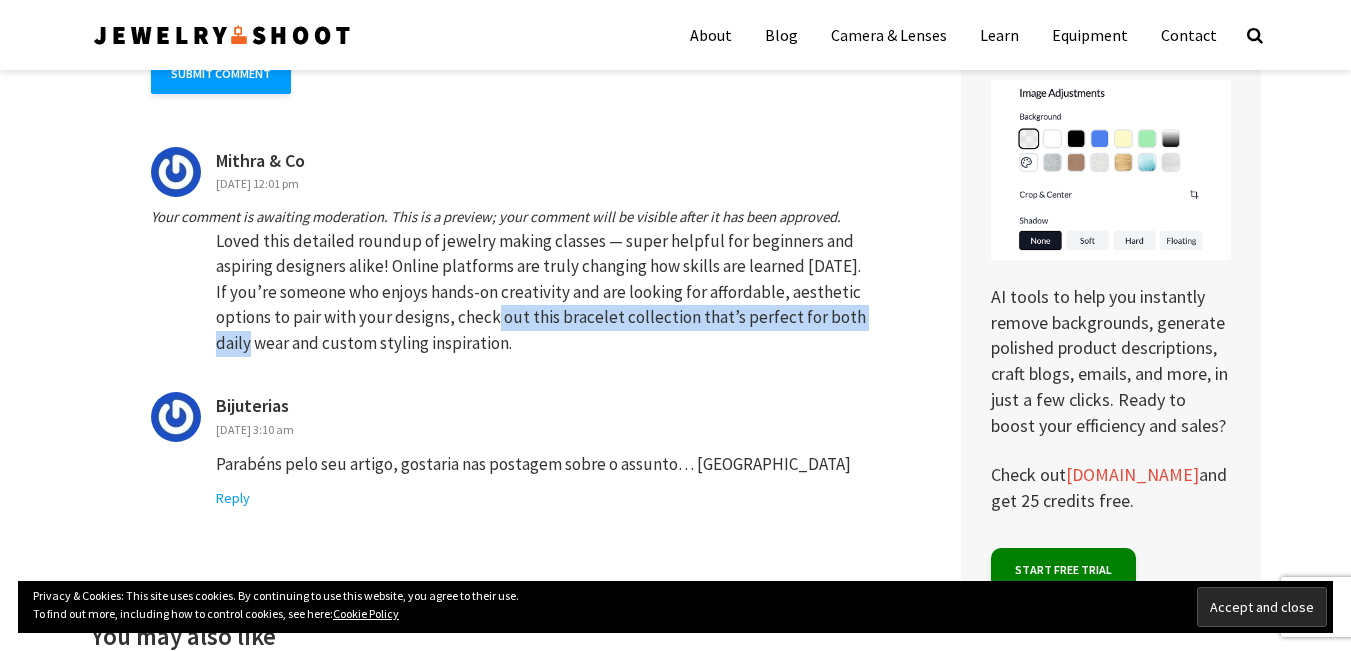 drag, startPoint x: 214, startPoint y: 322, endPoint x: 454, endPoint y: 303, distance: 240.75092 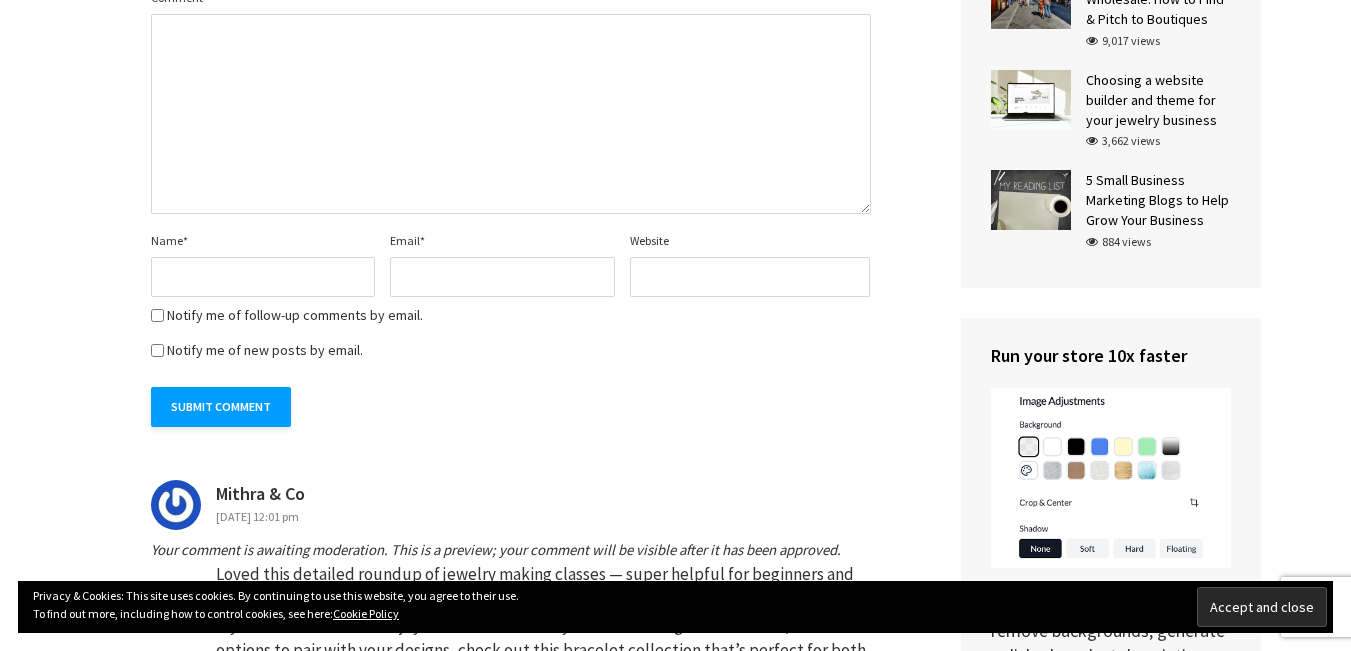 scroll, scrollTop: 4423, scrollLeft: 0, axis: vertical 